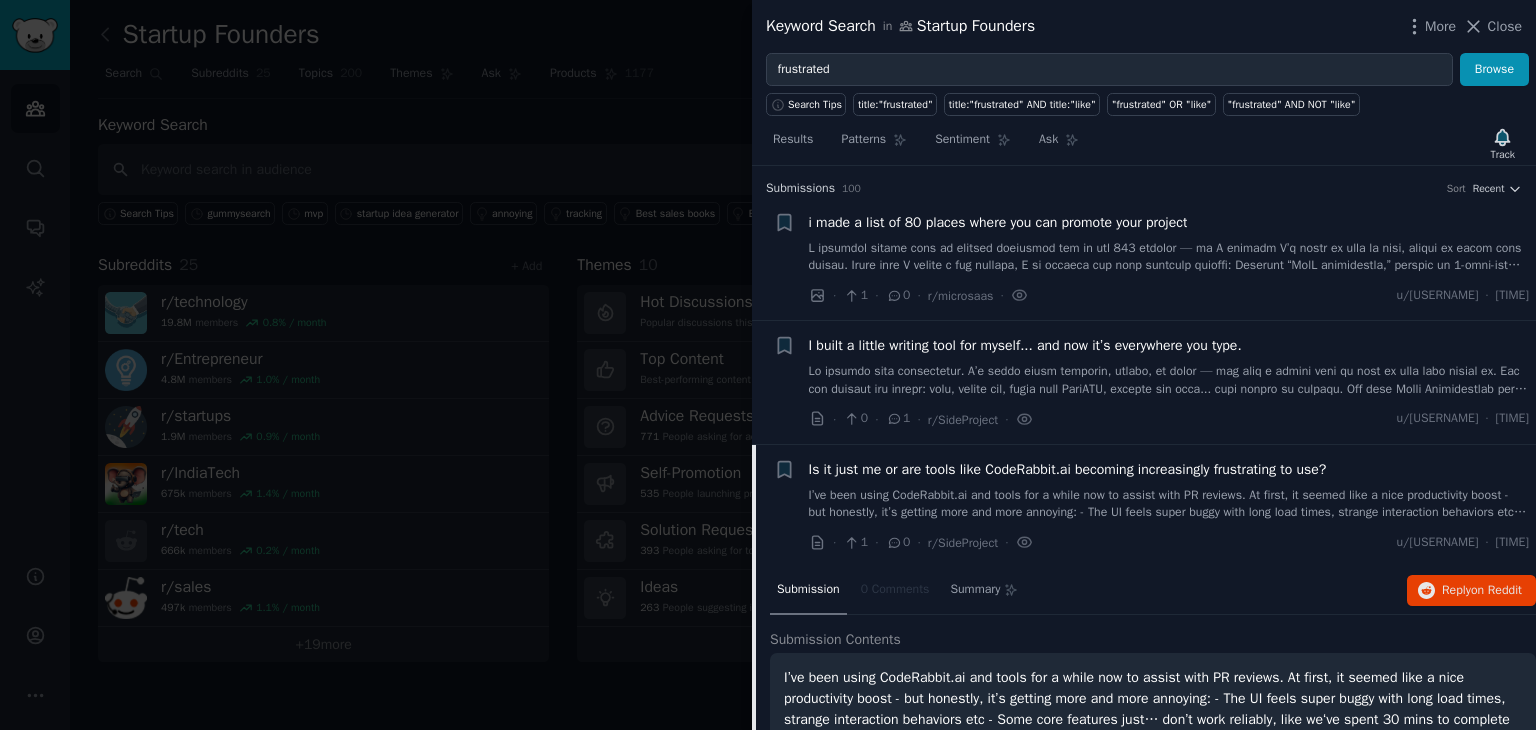 scroll, scrollTop: 0, scrollLeft: 0, axis: both 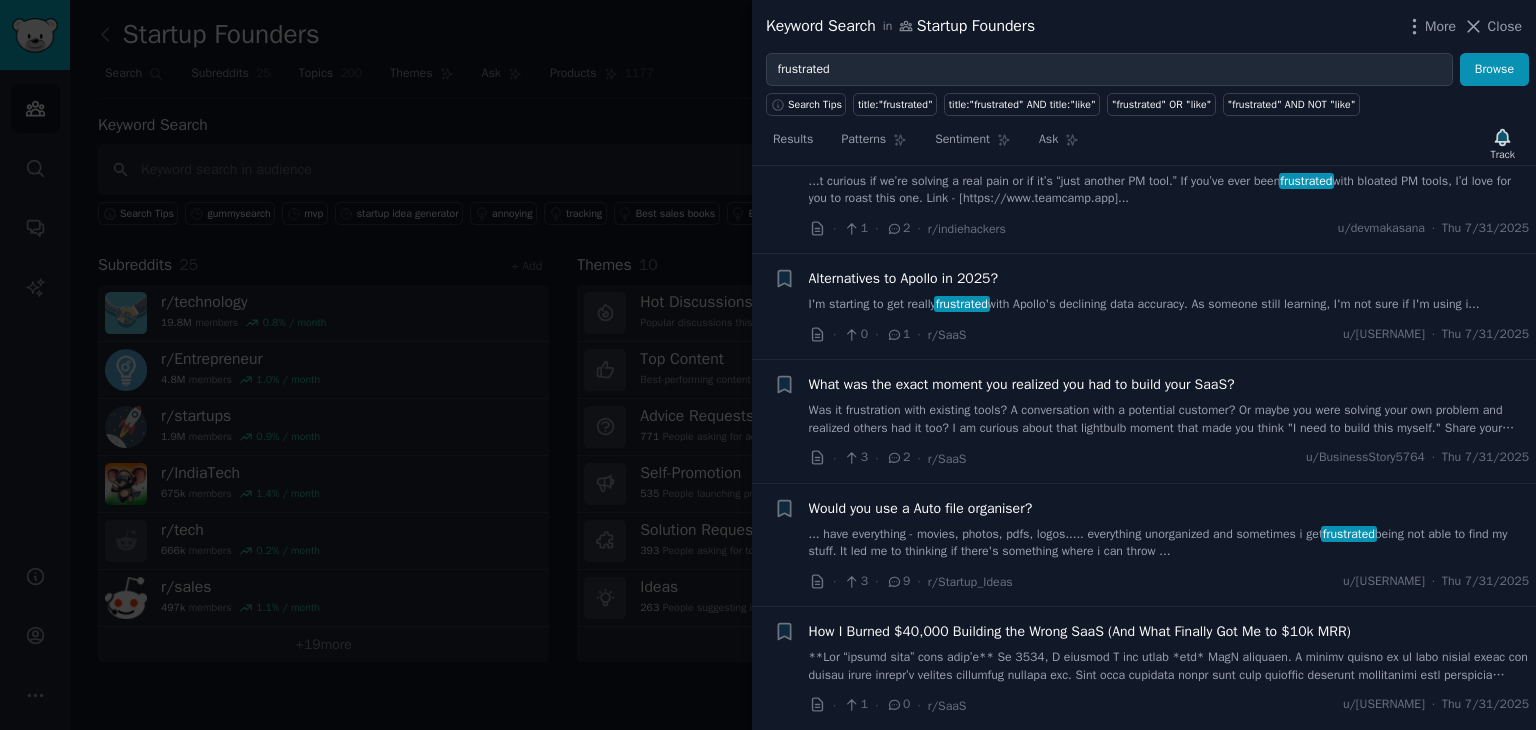 click on "Alternatives to Apollo in 2025?" at bounding box center [904, 278] 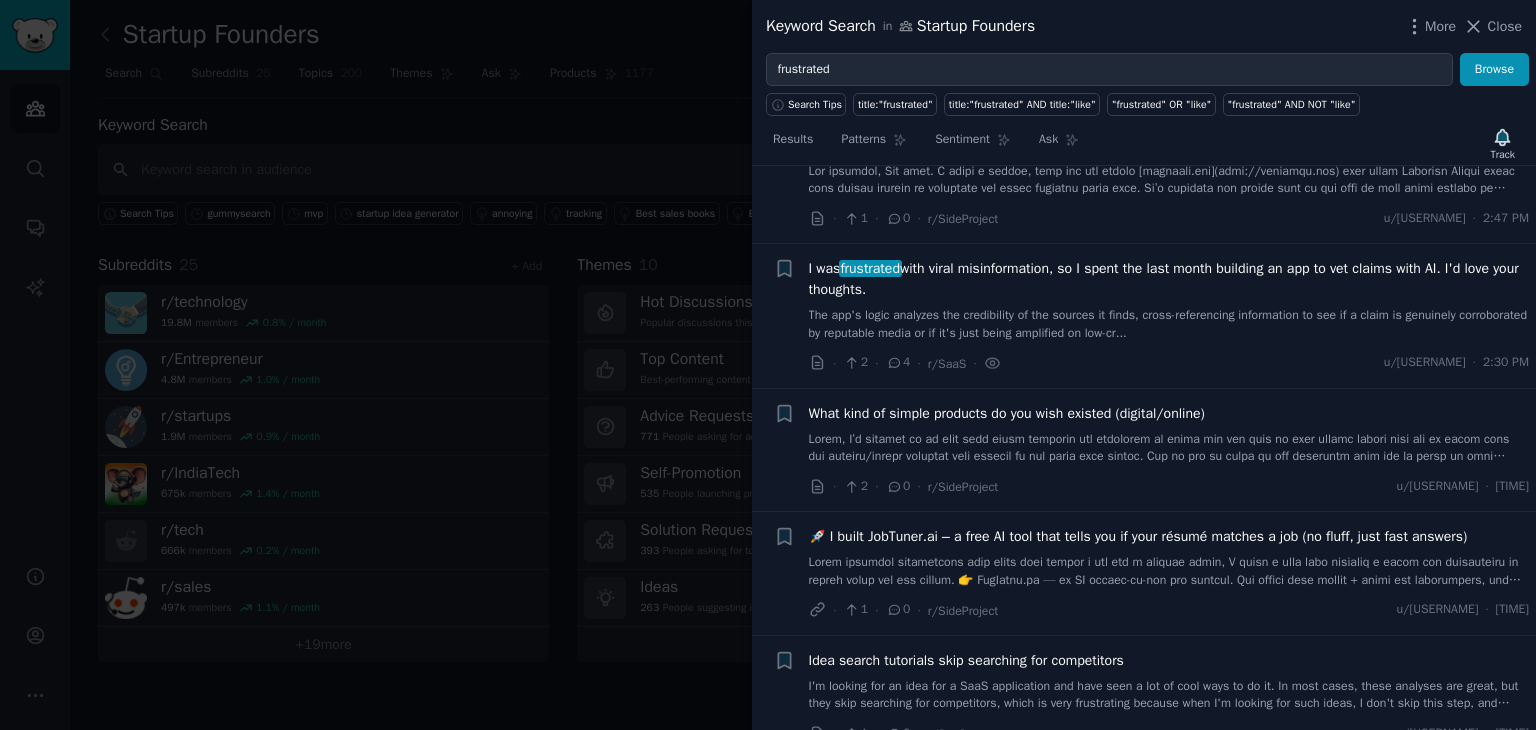 scroll, scrollTop: 0, scrollLeft: 0, axis: both 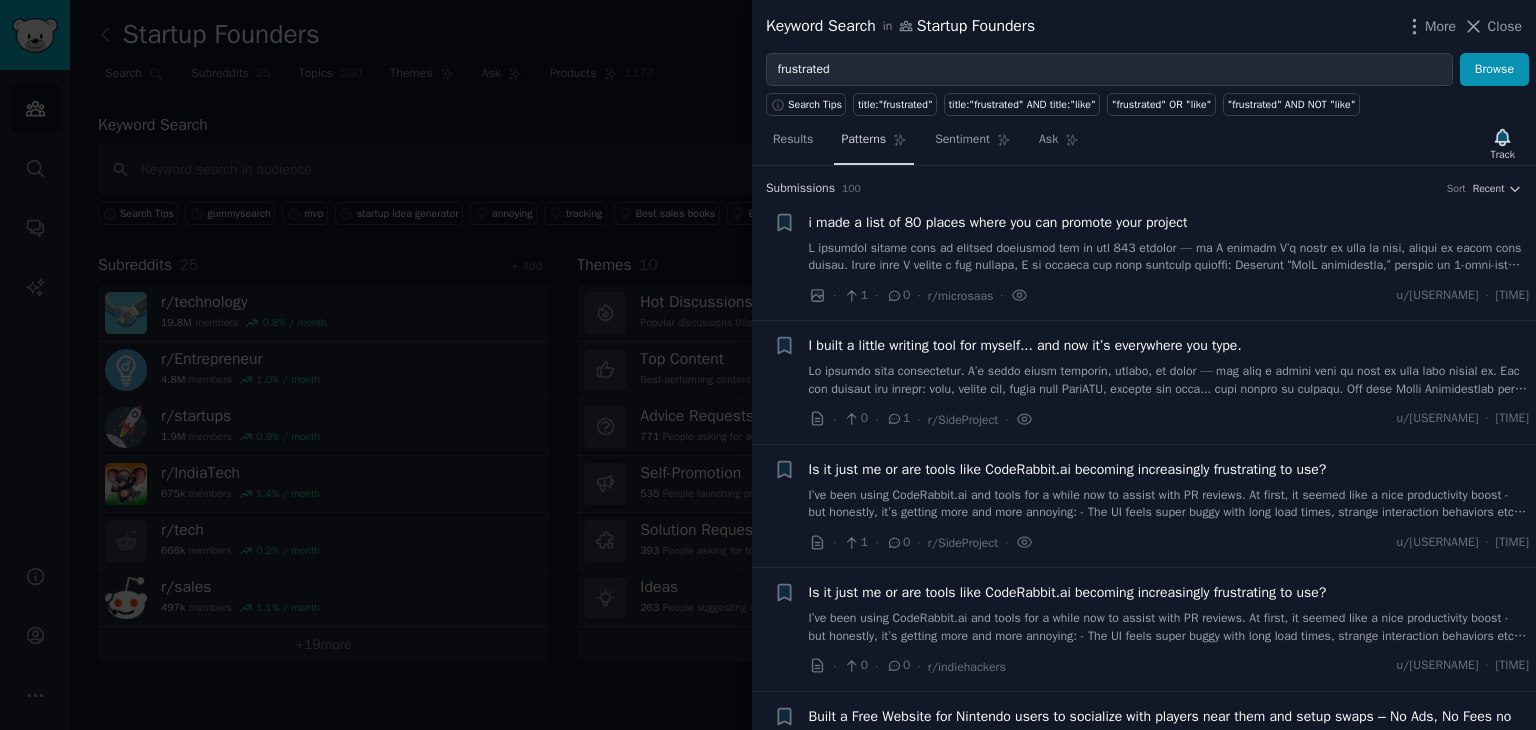 click on "Patterns" at bounding box center [874, 144] 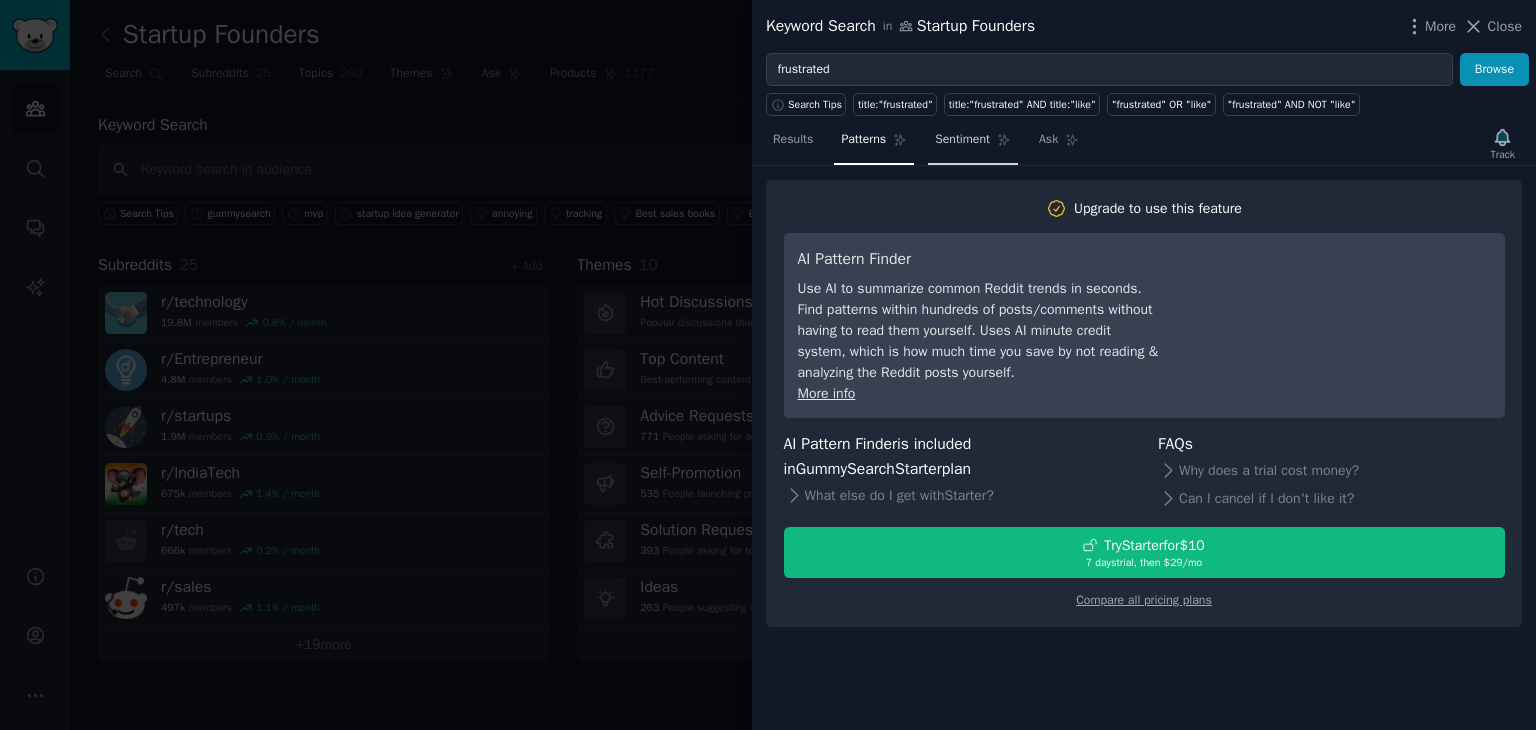 click on "Sentiment" at bounding box center [973, 144] 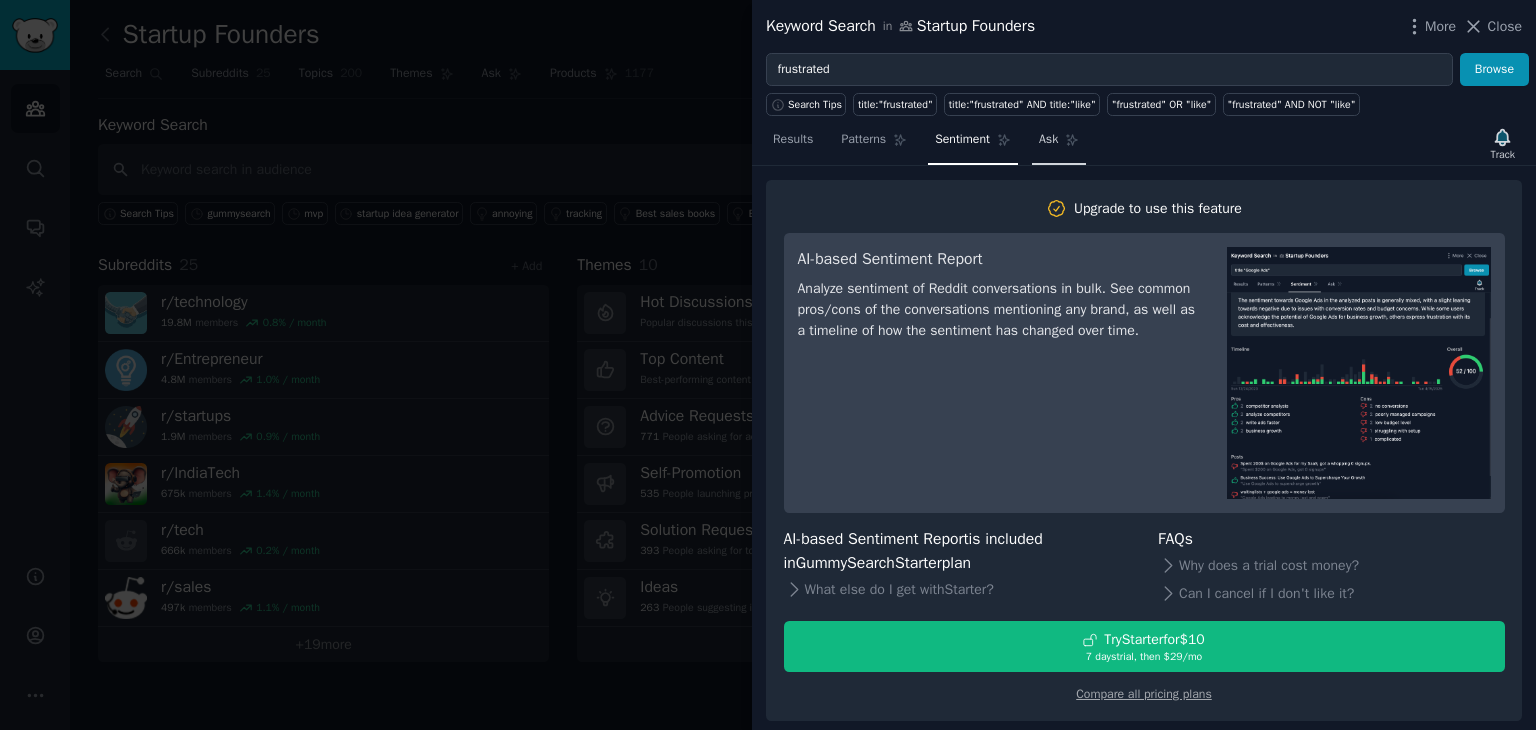 click on "Ask" at bounding box center [1059, 144] 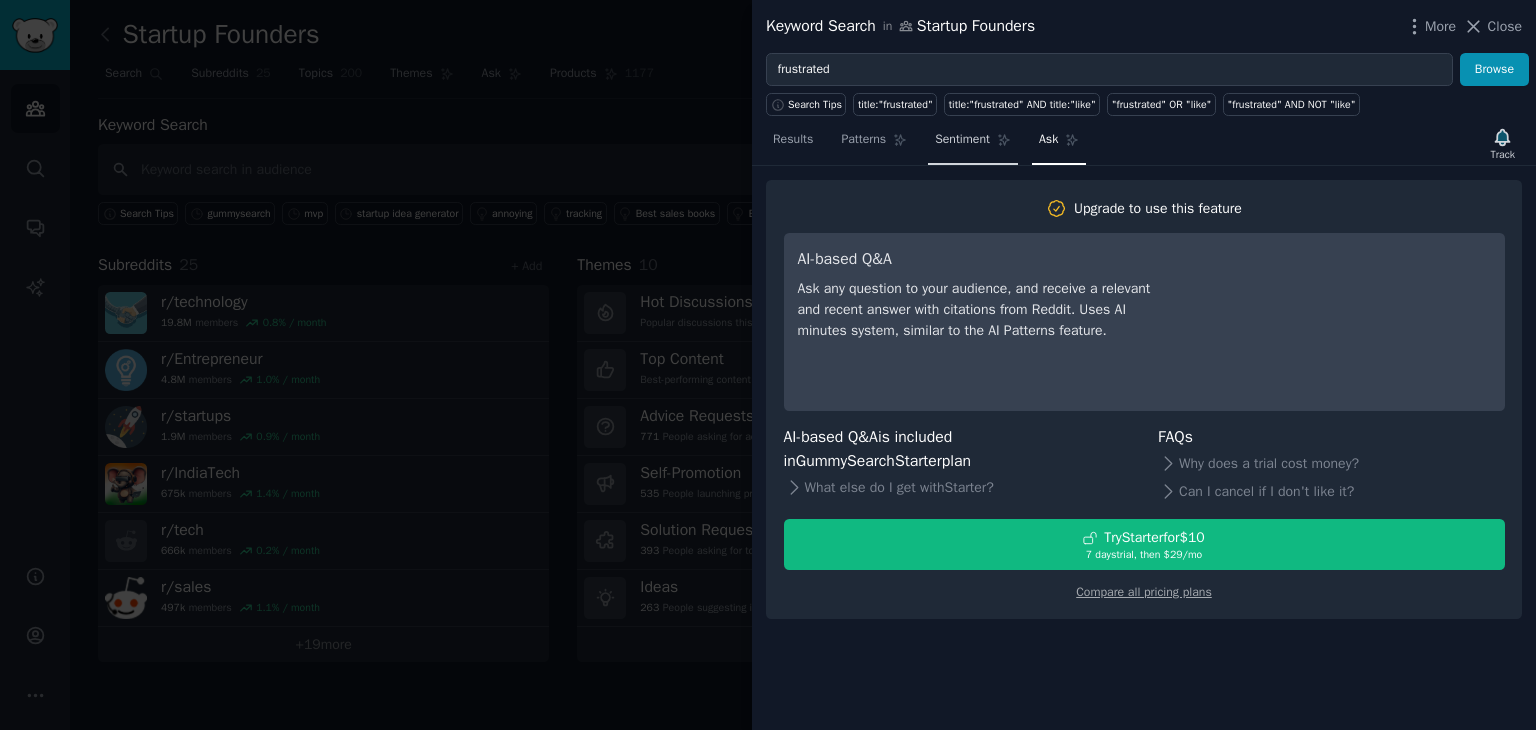 click on "Sentiment" at bounding box center (973, 144) 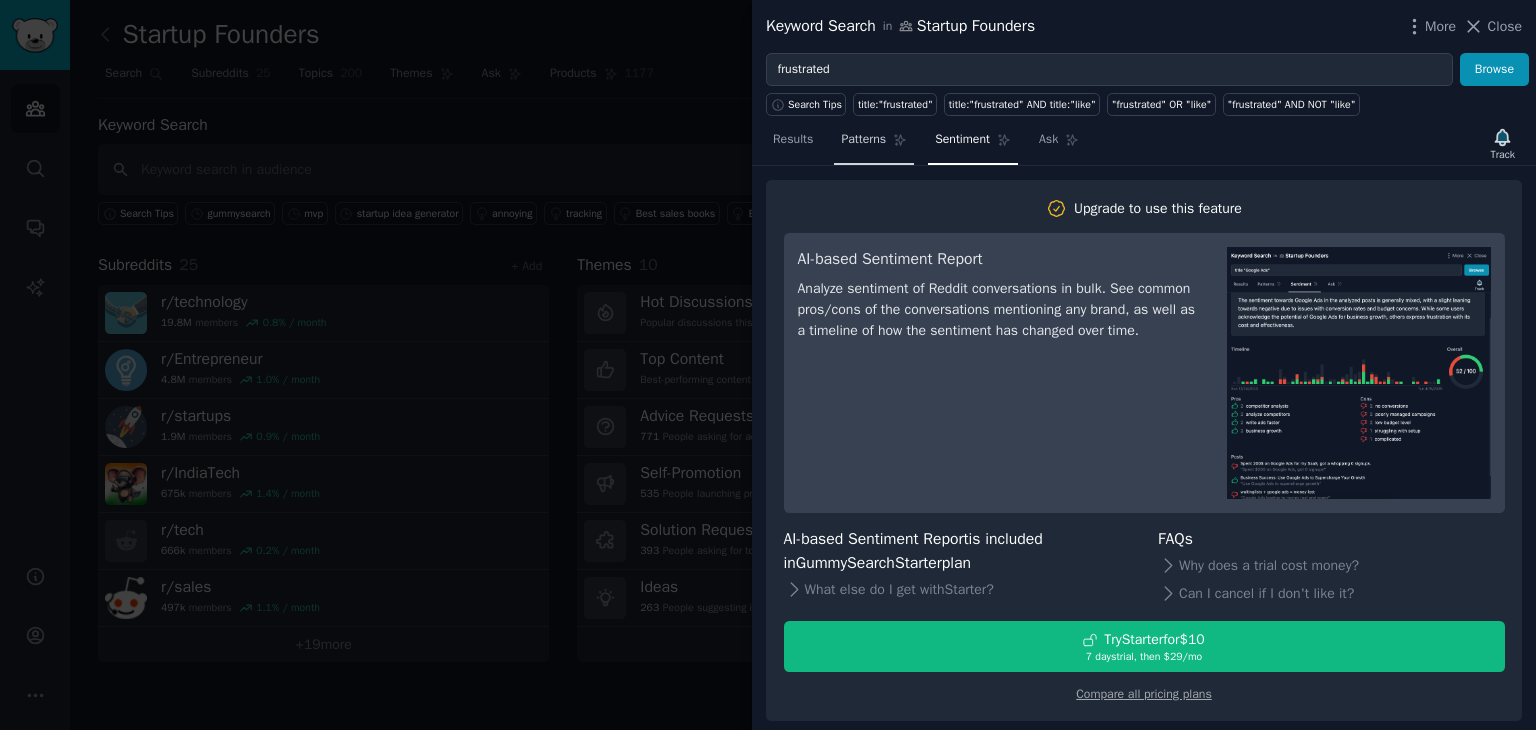 click on "Patterns" at bounding box center [874, 144] 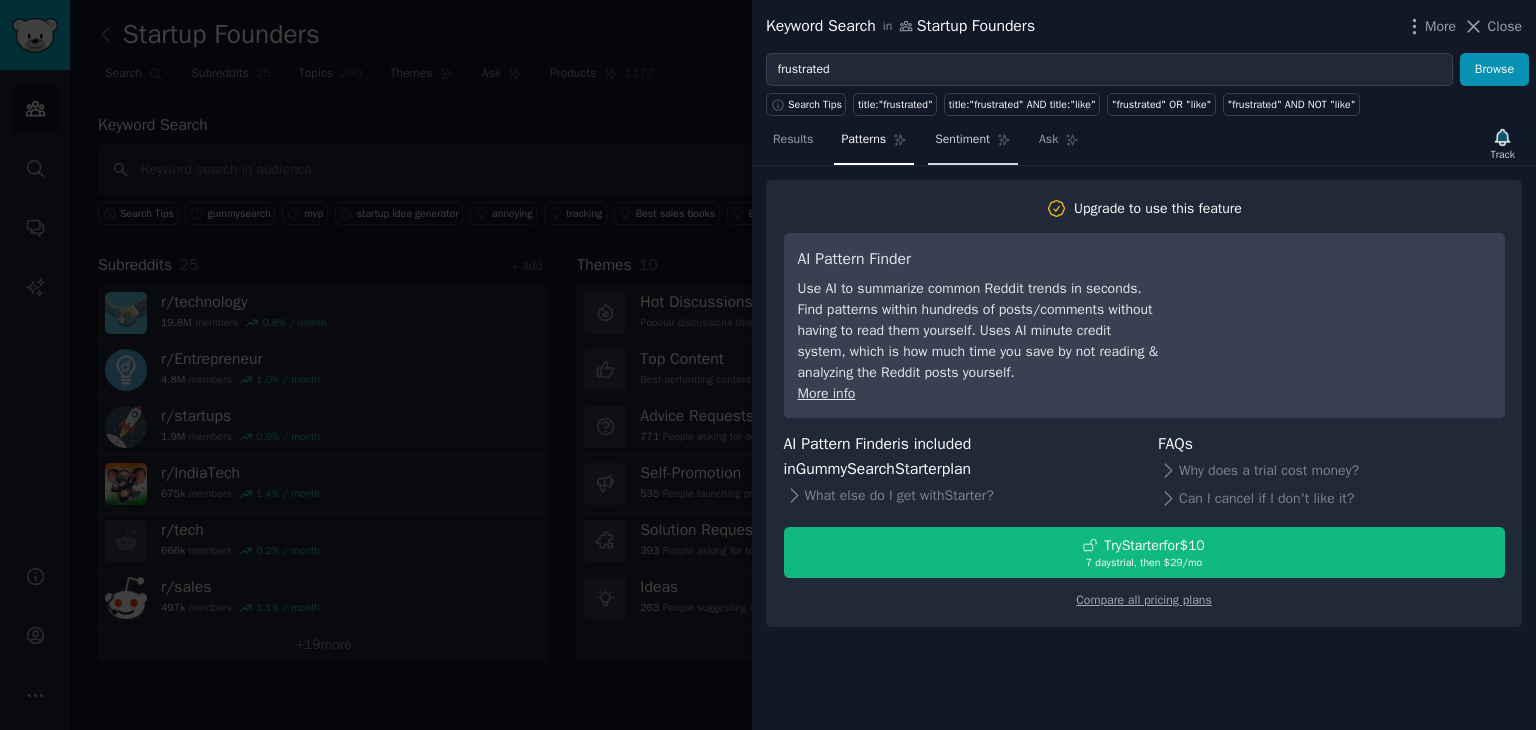 click on "Sentiment" at bounding box center (962, 140) 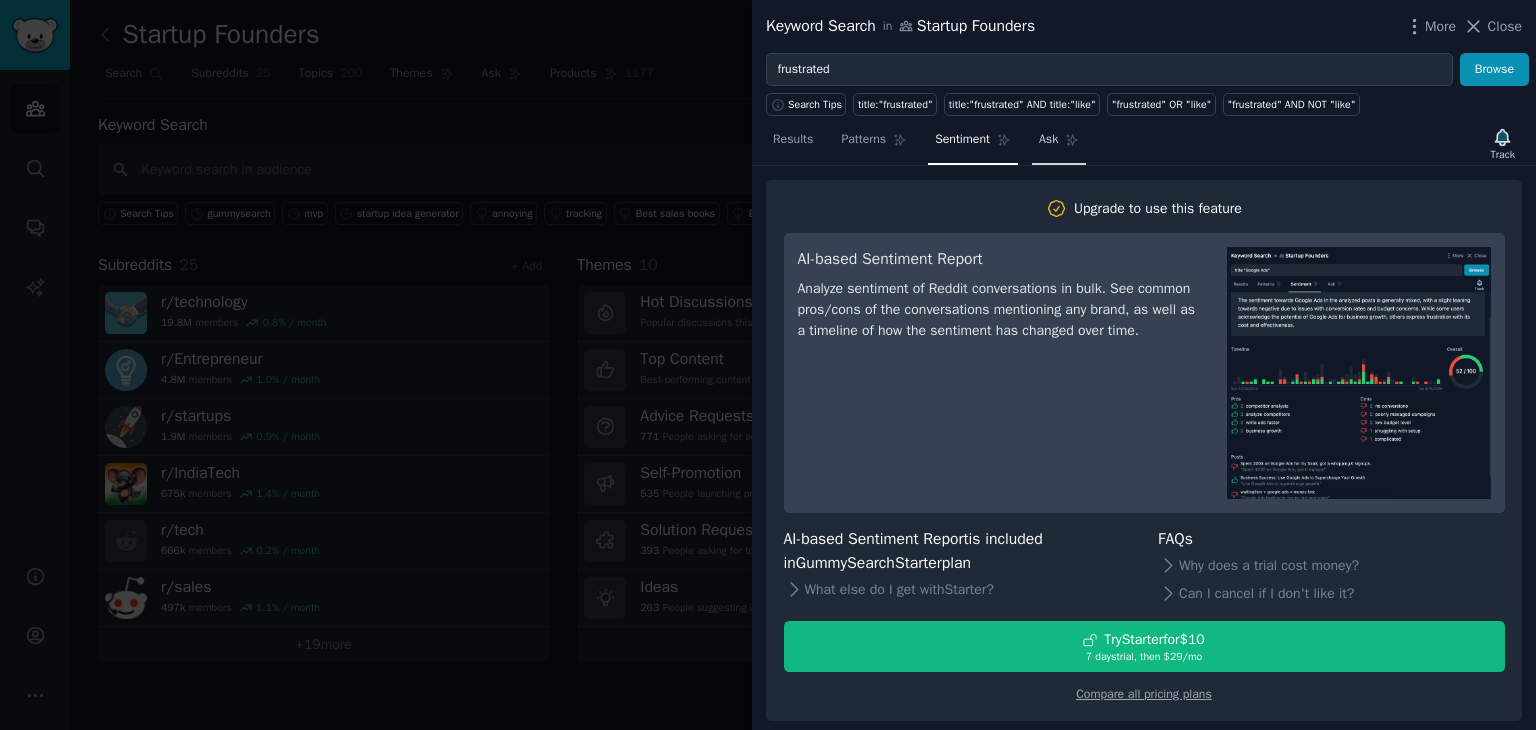 click on "Ask" at bounding box center [1048, 140] 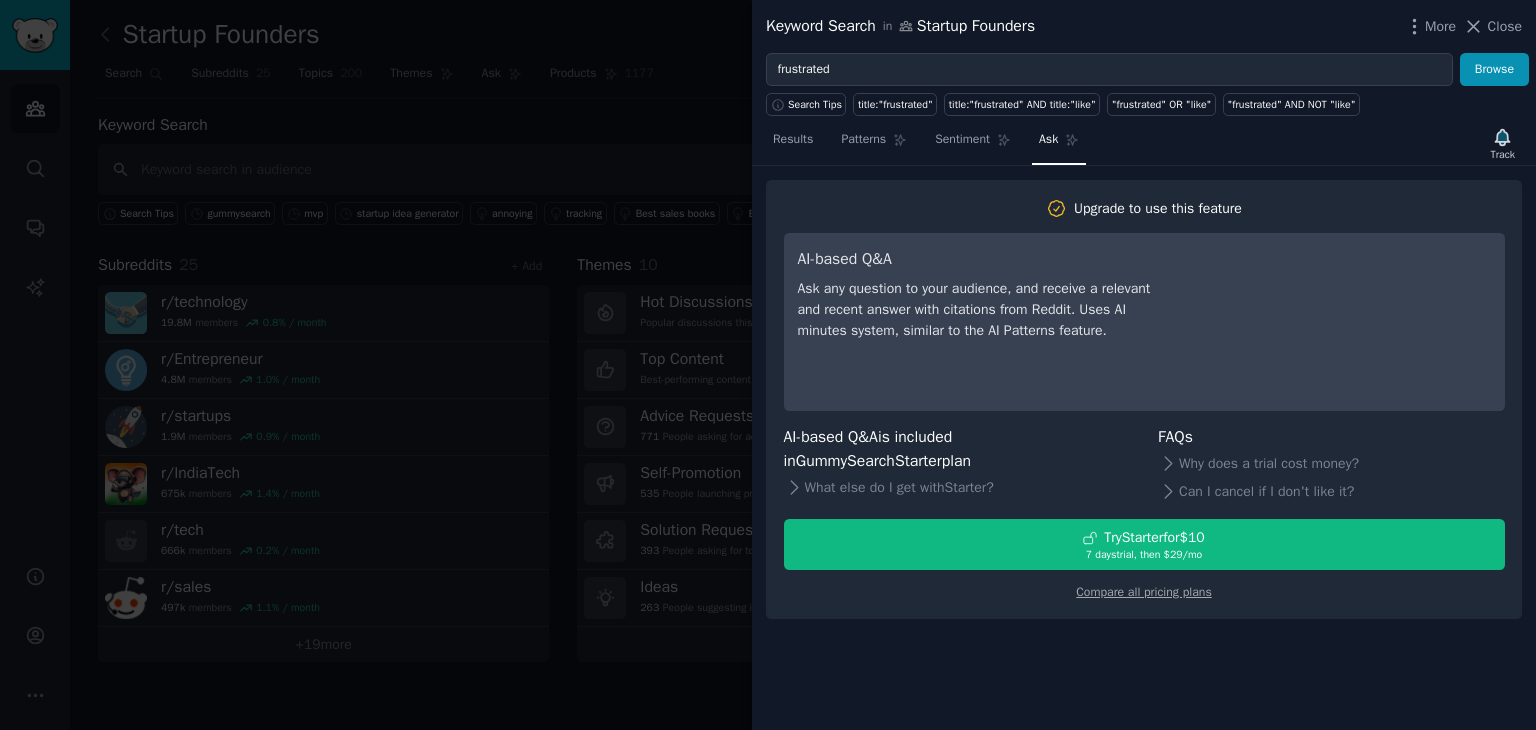 click at bounding box center [768, 365] 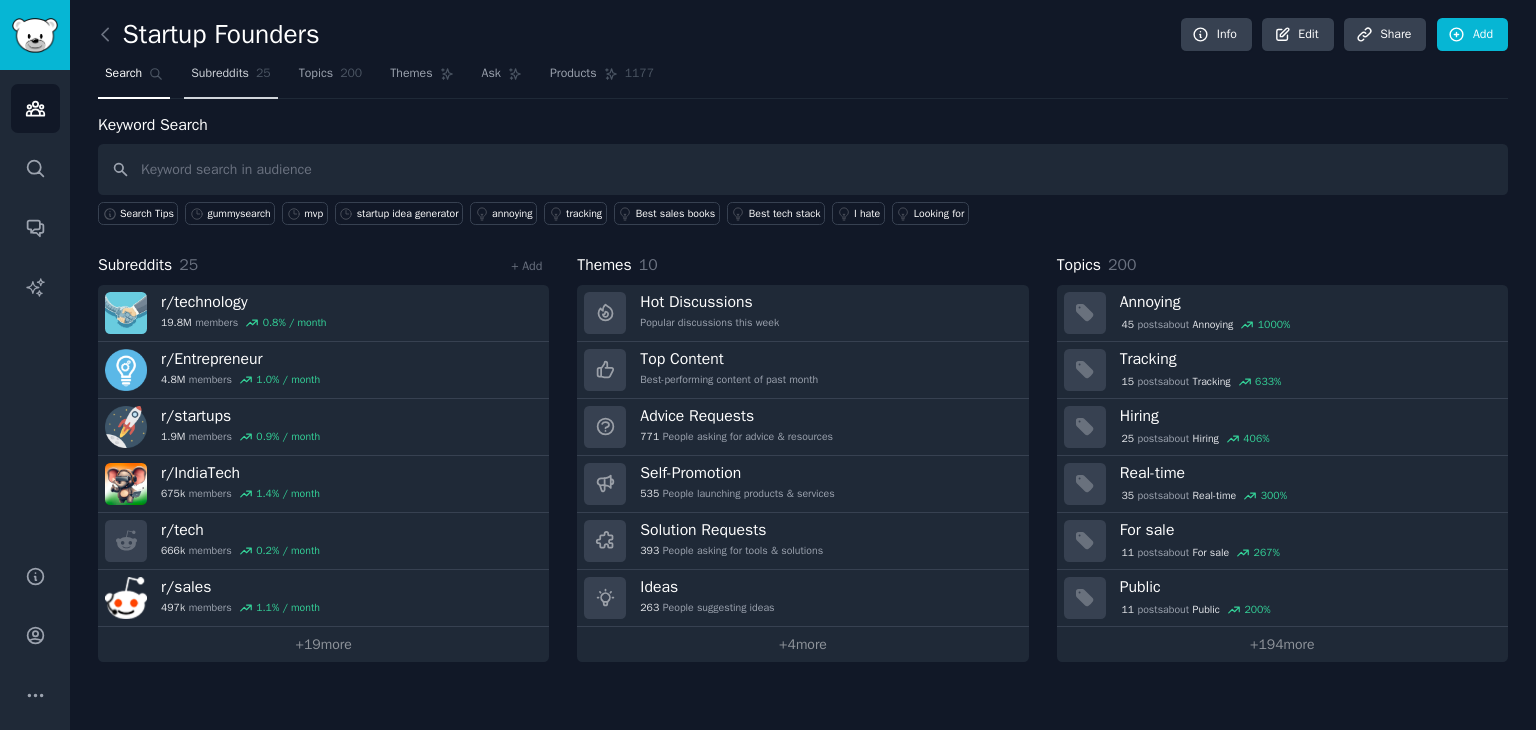 click on "Subreddits" at bounding box center [220, 74] 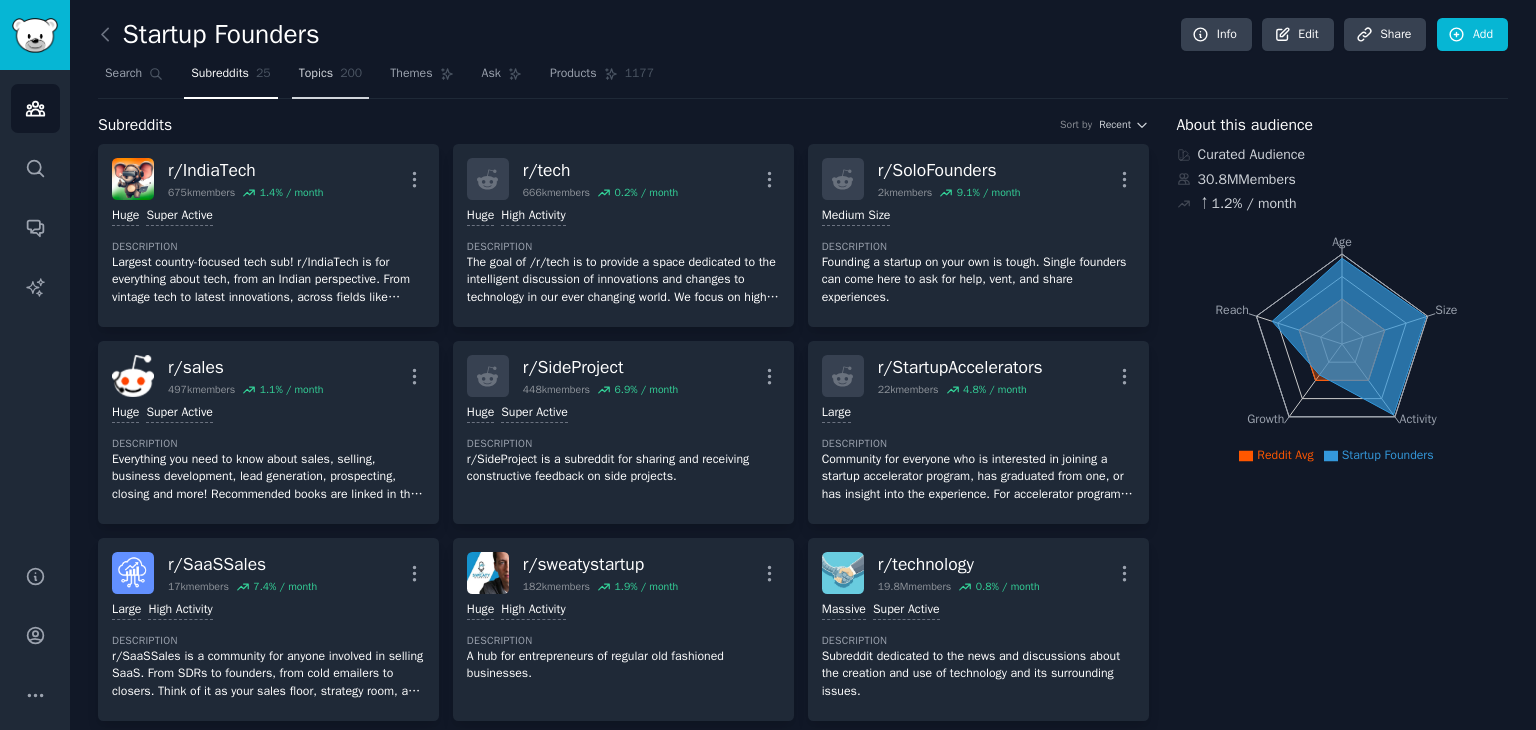 click on "Topics" at bounding box center (316, 74) 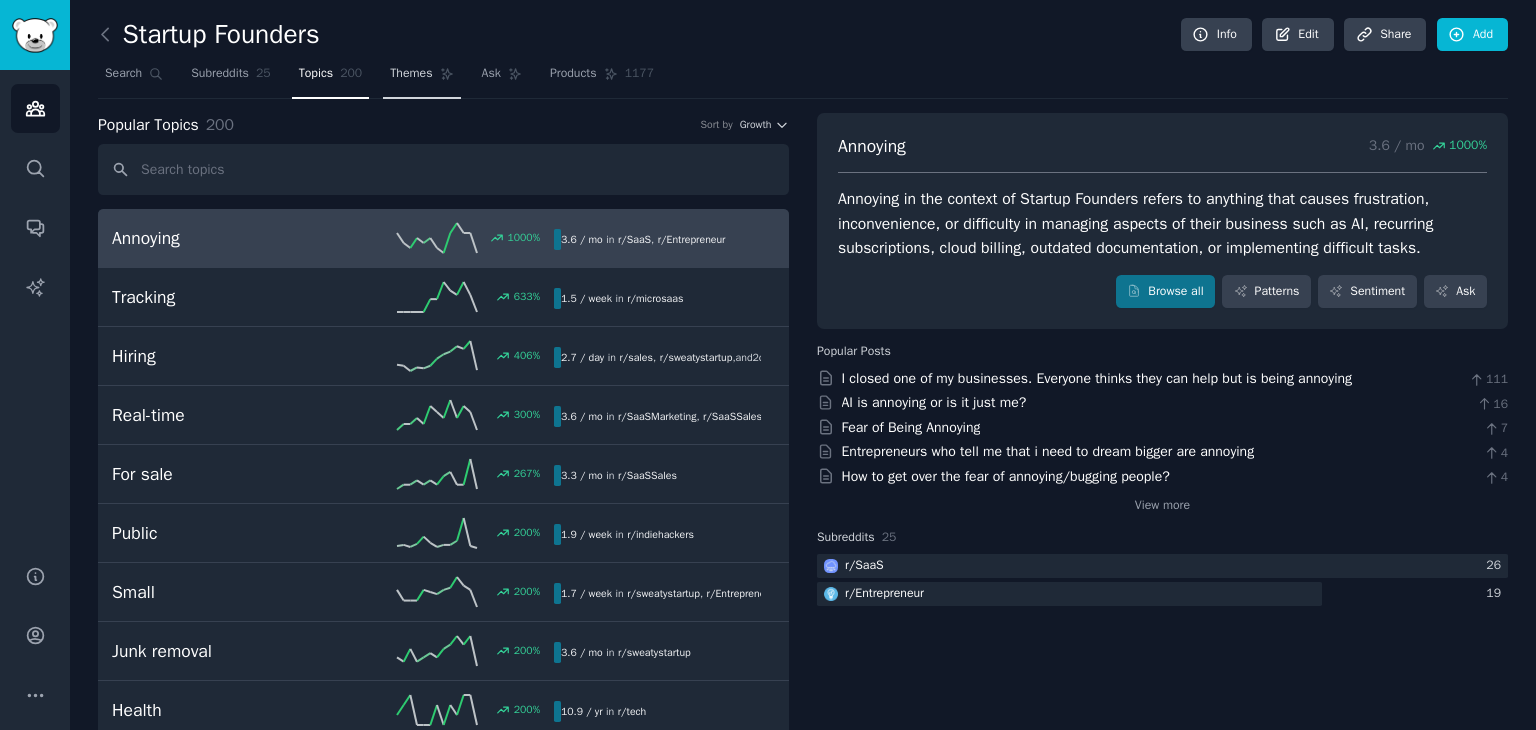 click 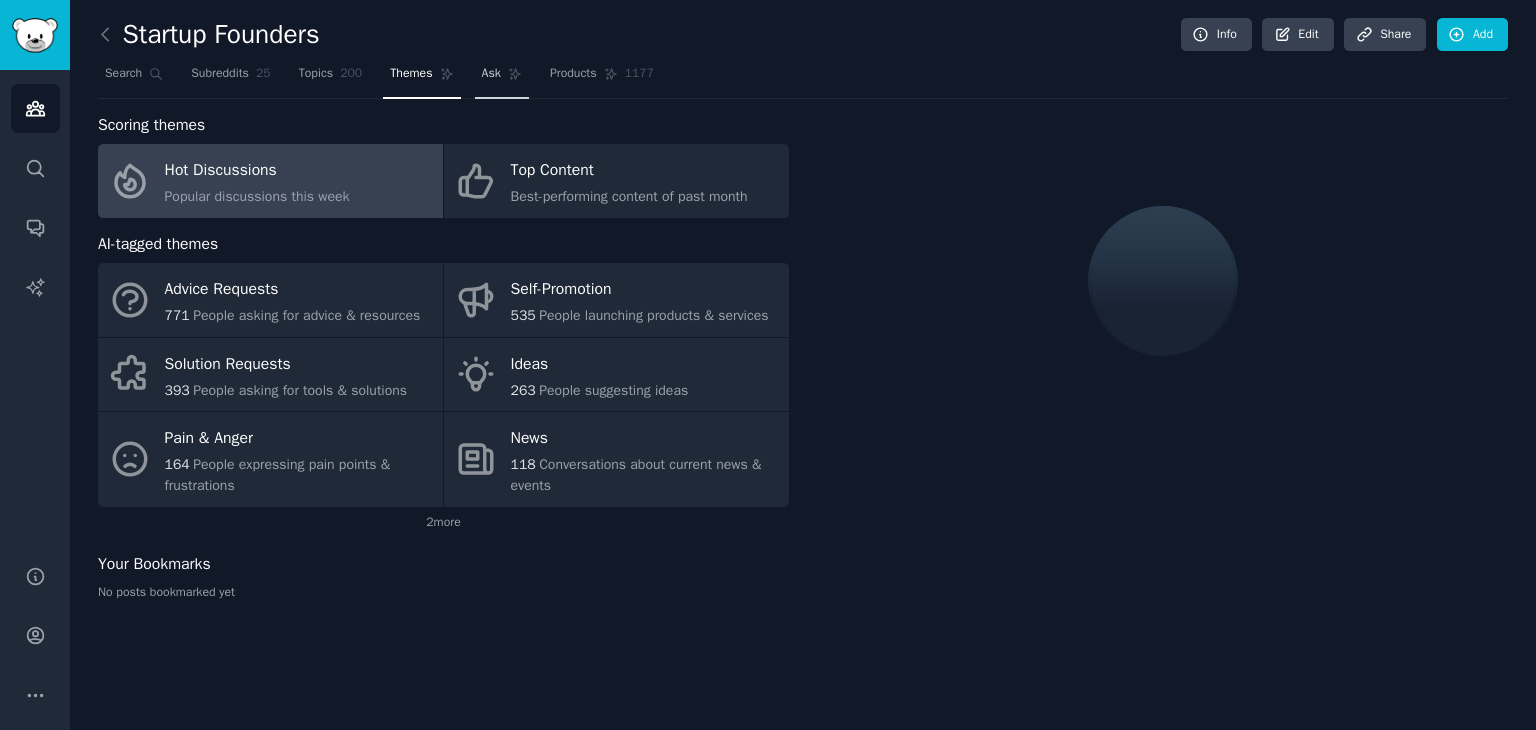 click on "Ask" at bounding box center [502, 78] 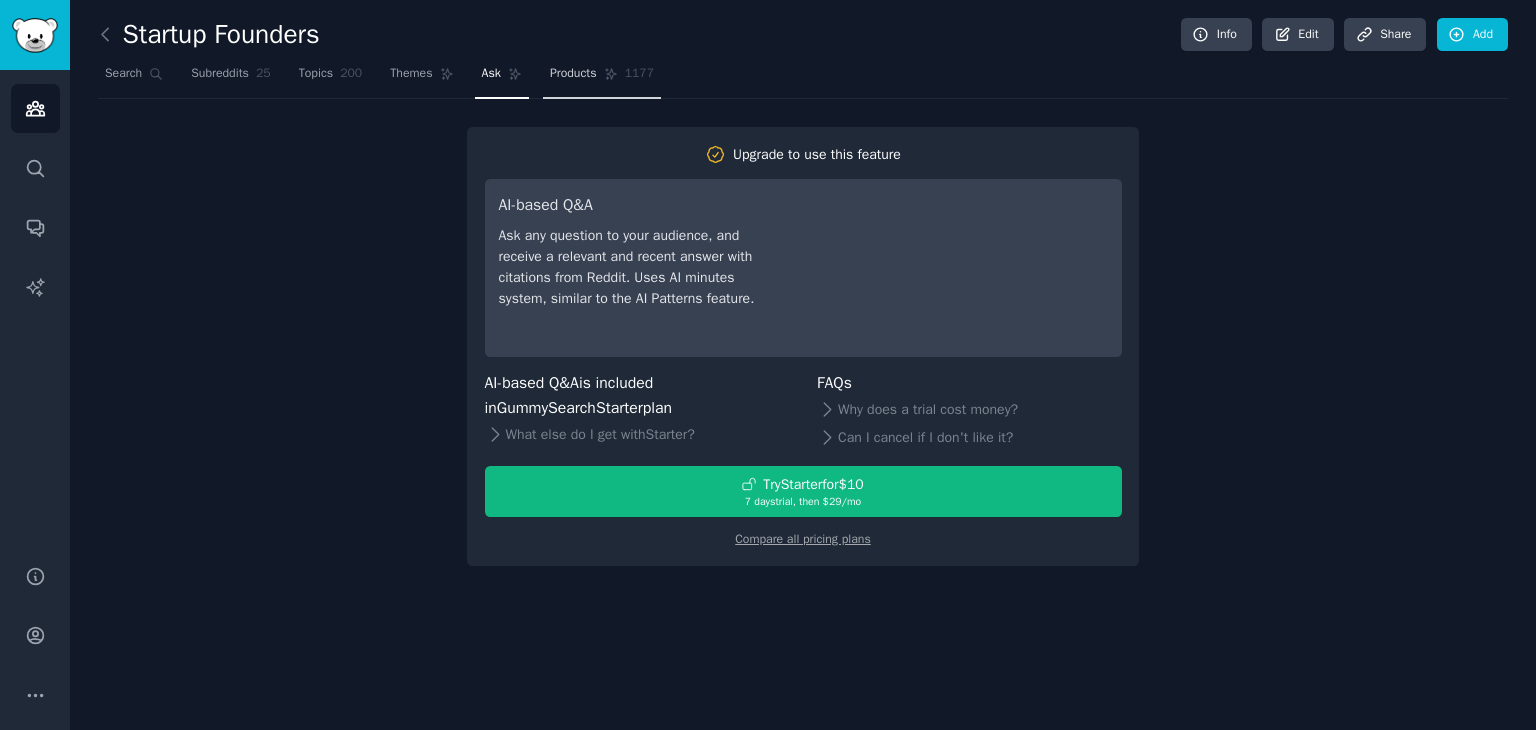 click on "Products" at bounding box center [573, 74] 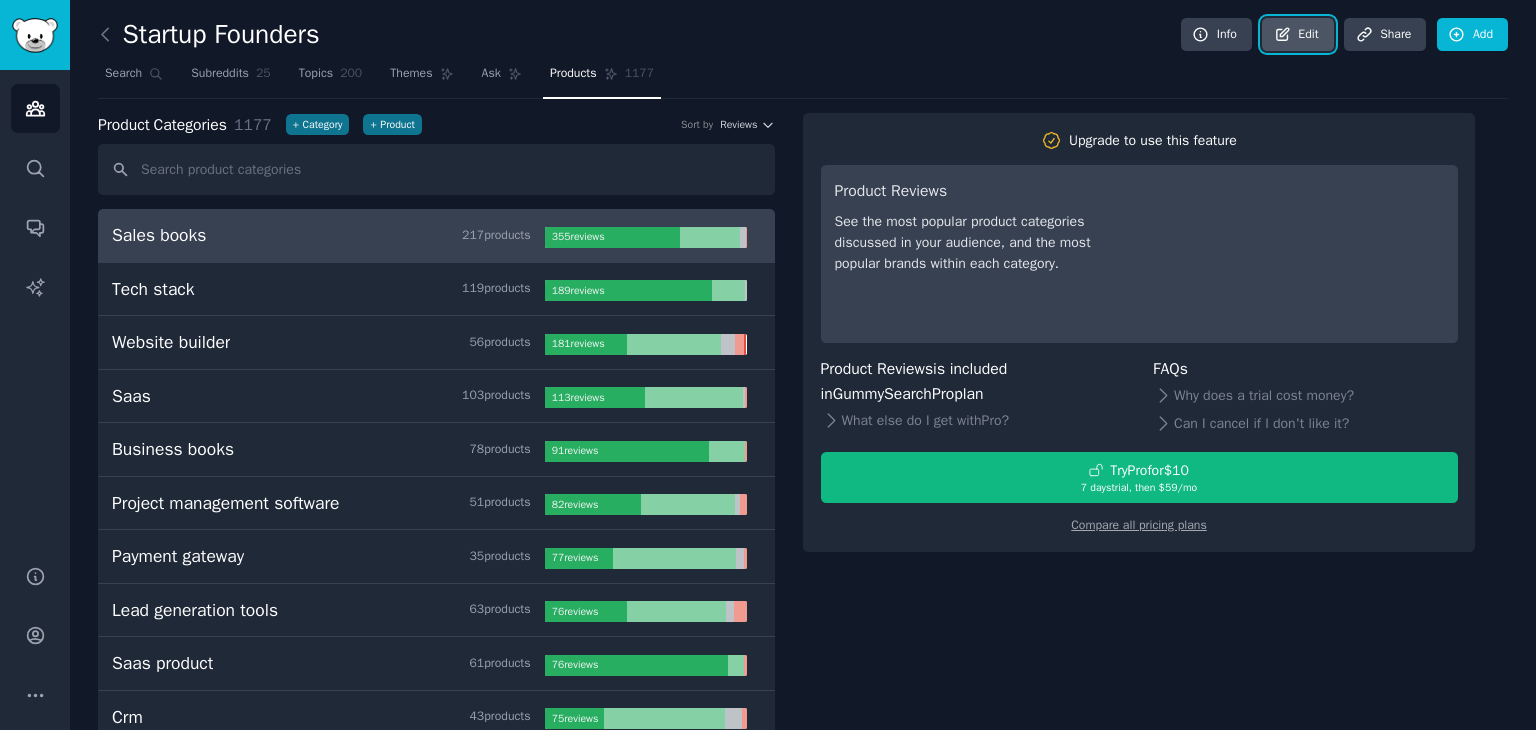 click on "Edit" at bounding box center [1297, 35] 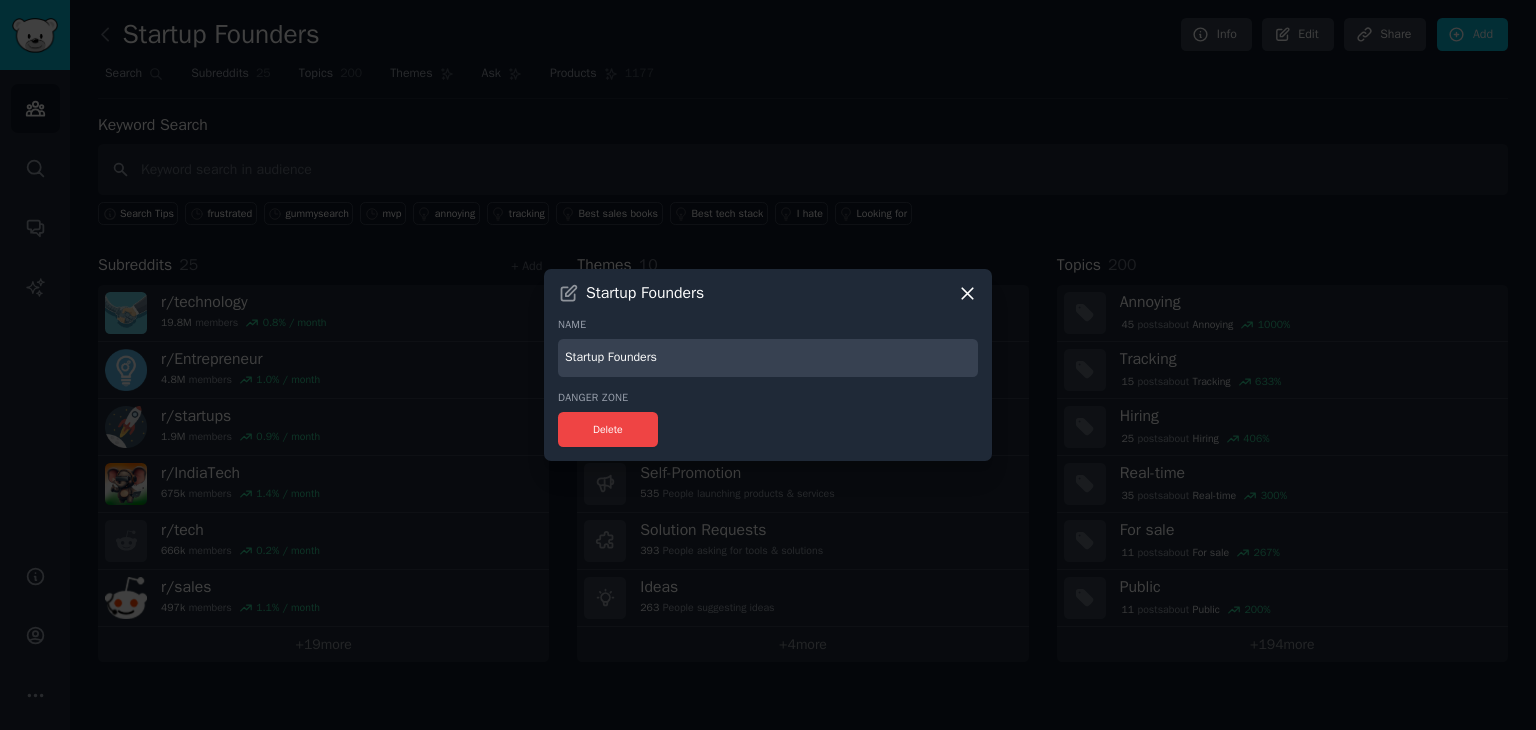click 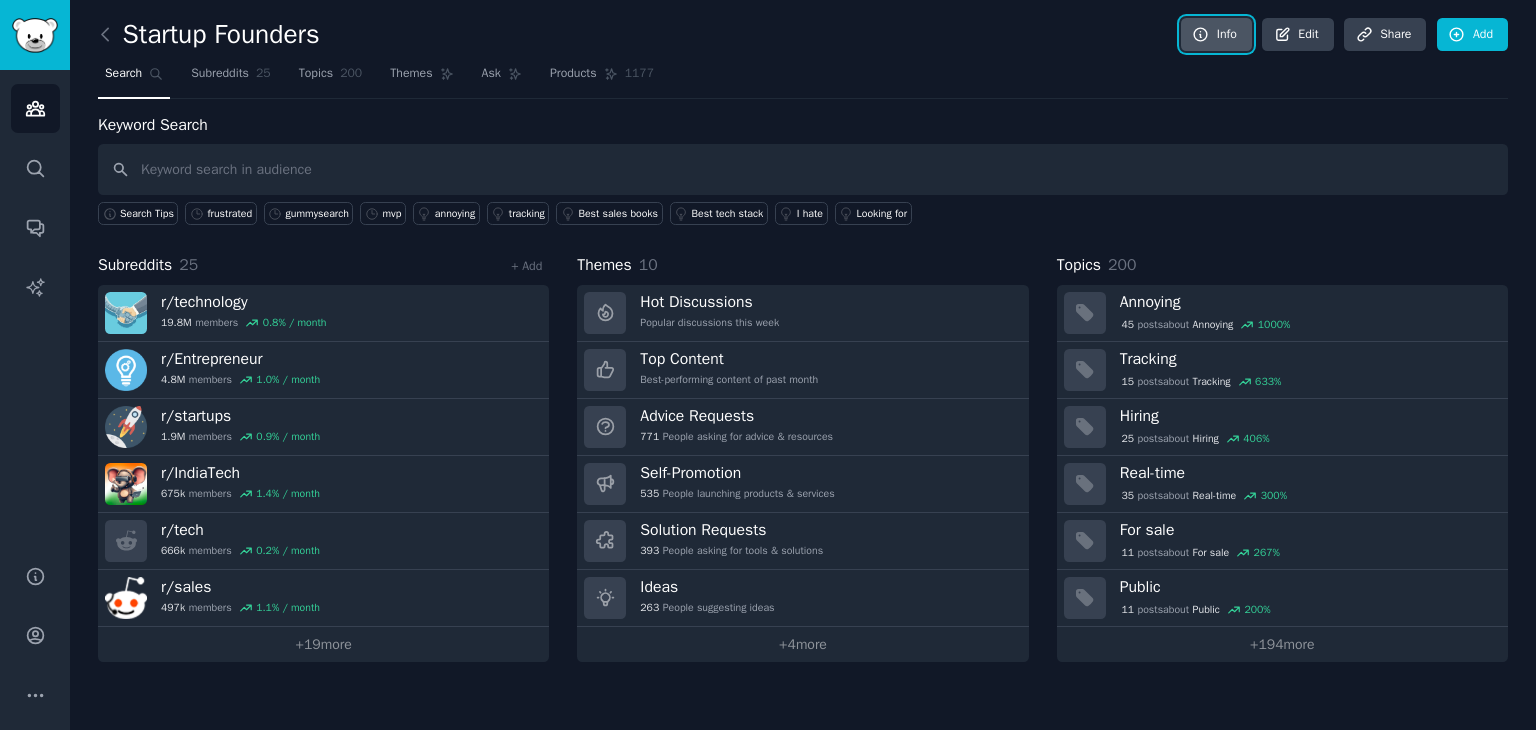 click on "Info" at bounding box center (1216, 35) 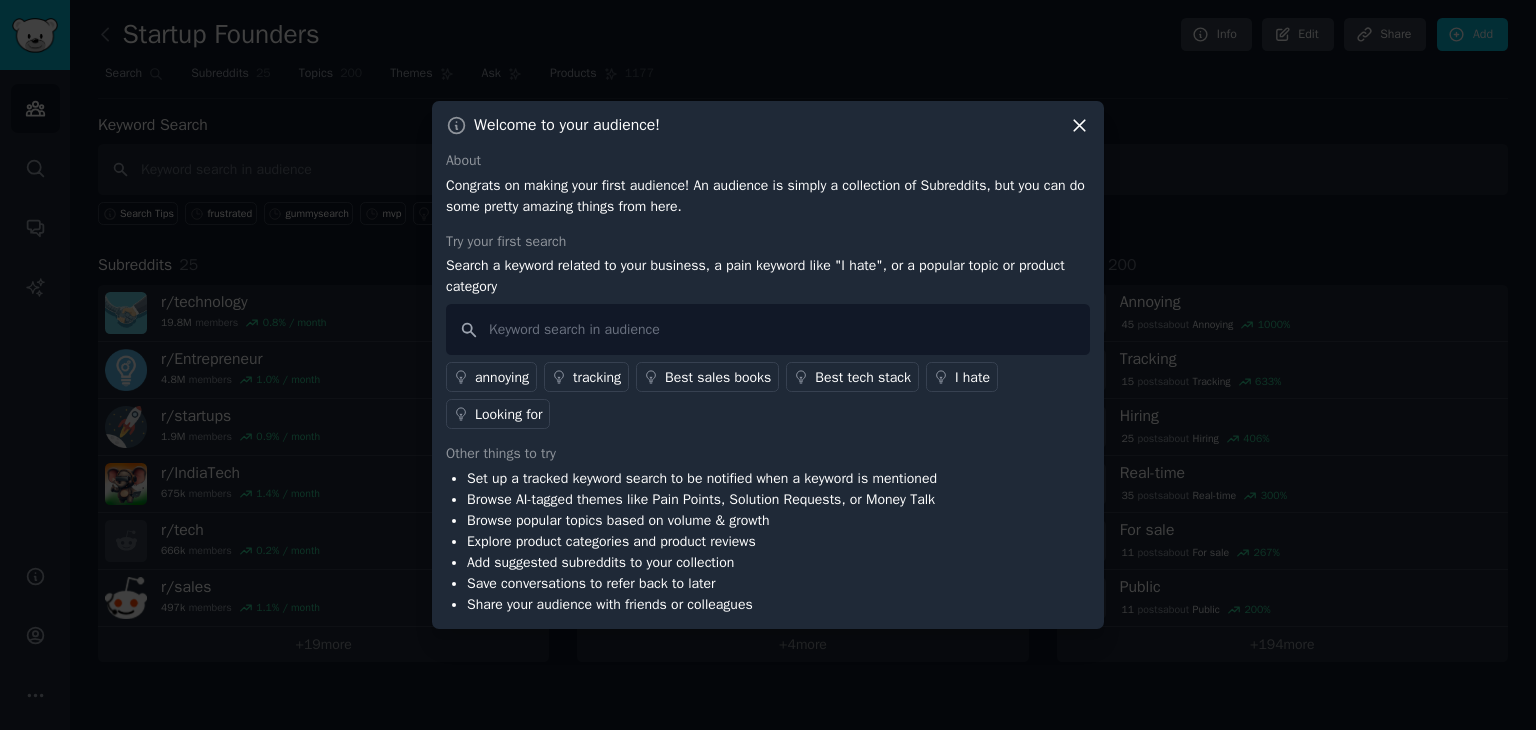 click 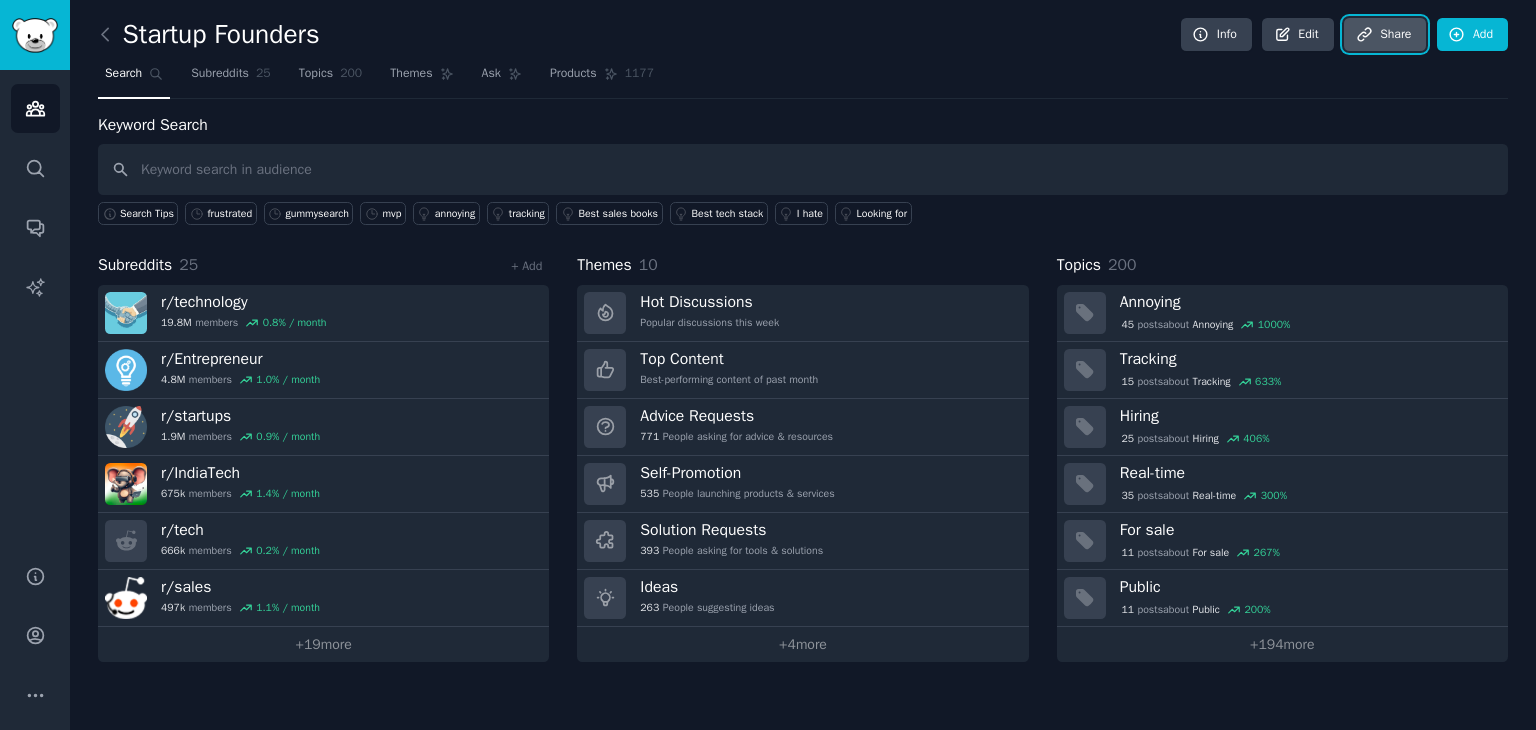 click on "Share" at bounding box center (1385, 35) 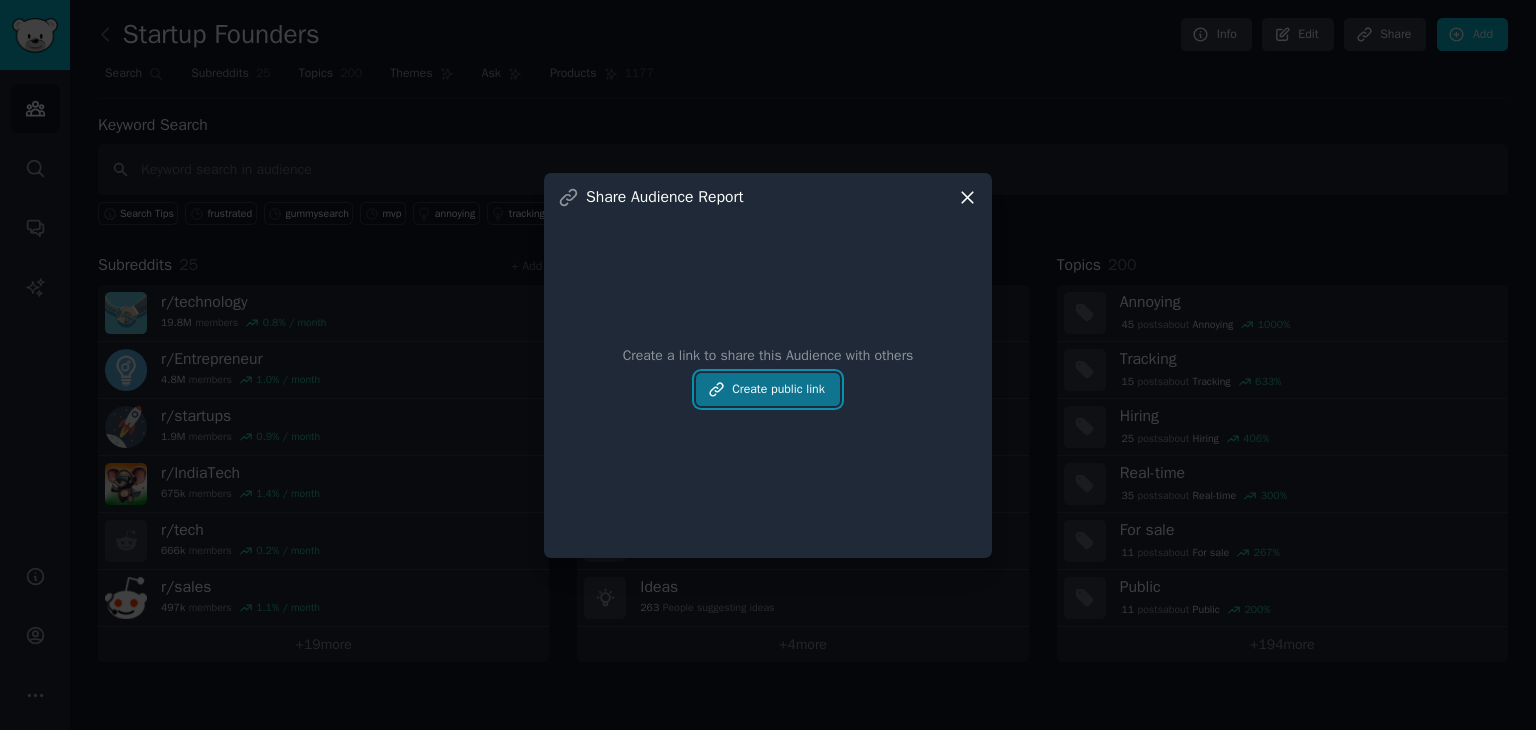 click on "Create public link" at bounding box center [768, 390] 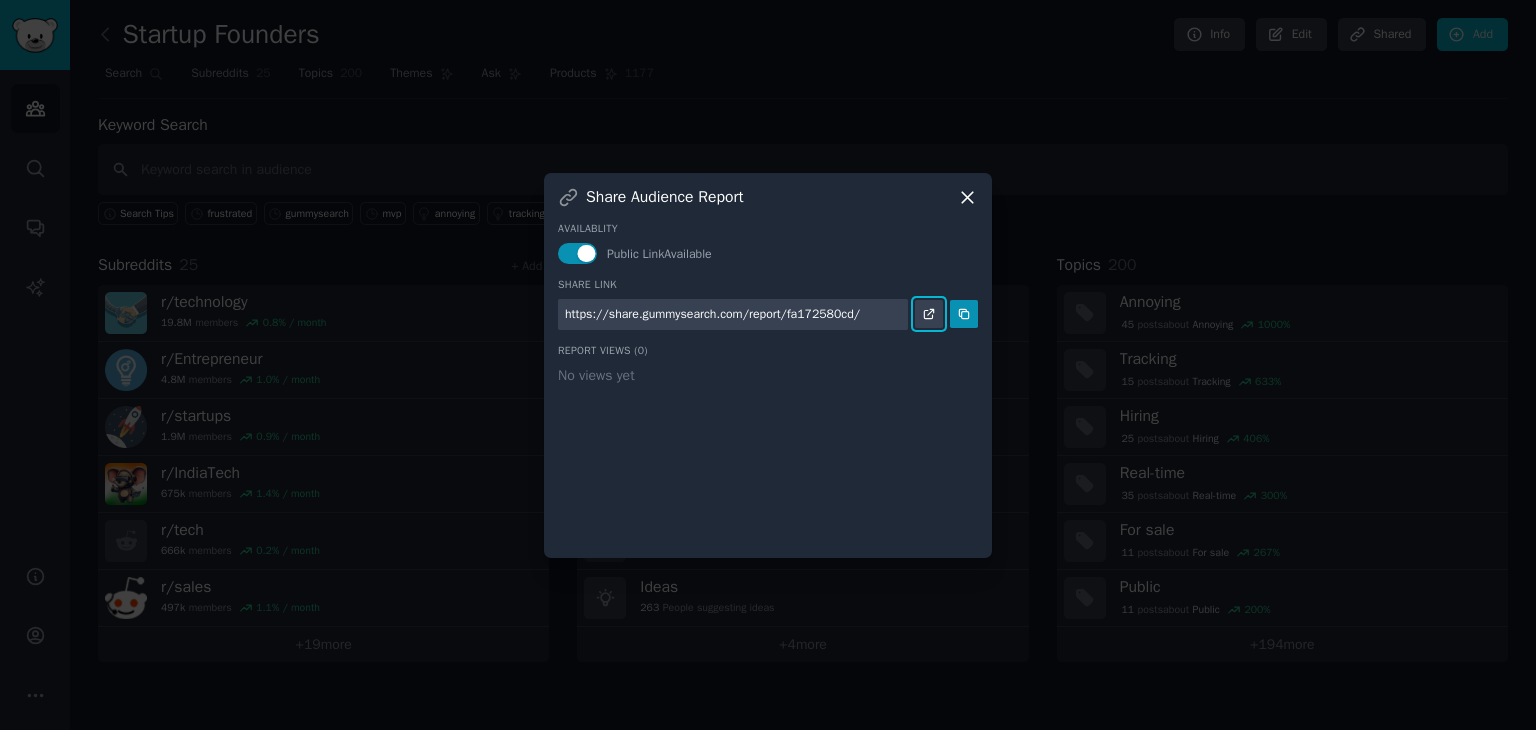 click at bounding box center [929, 314] 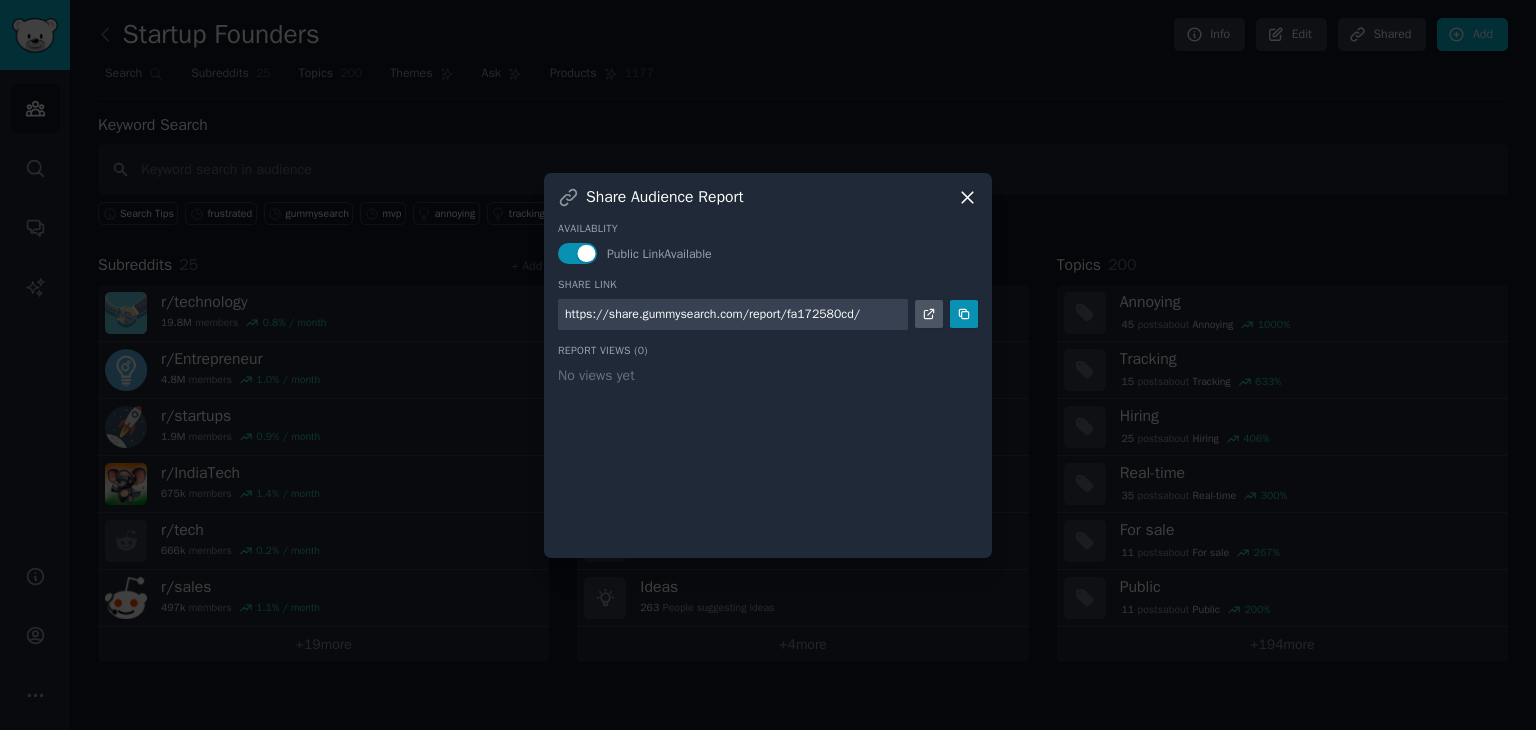 click 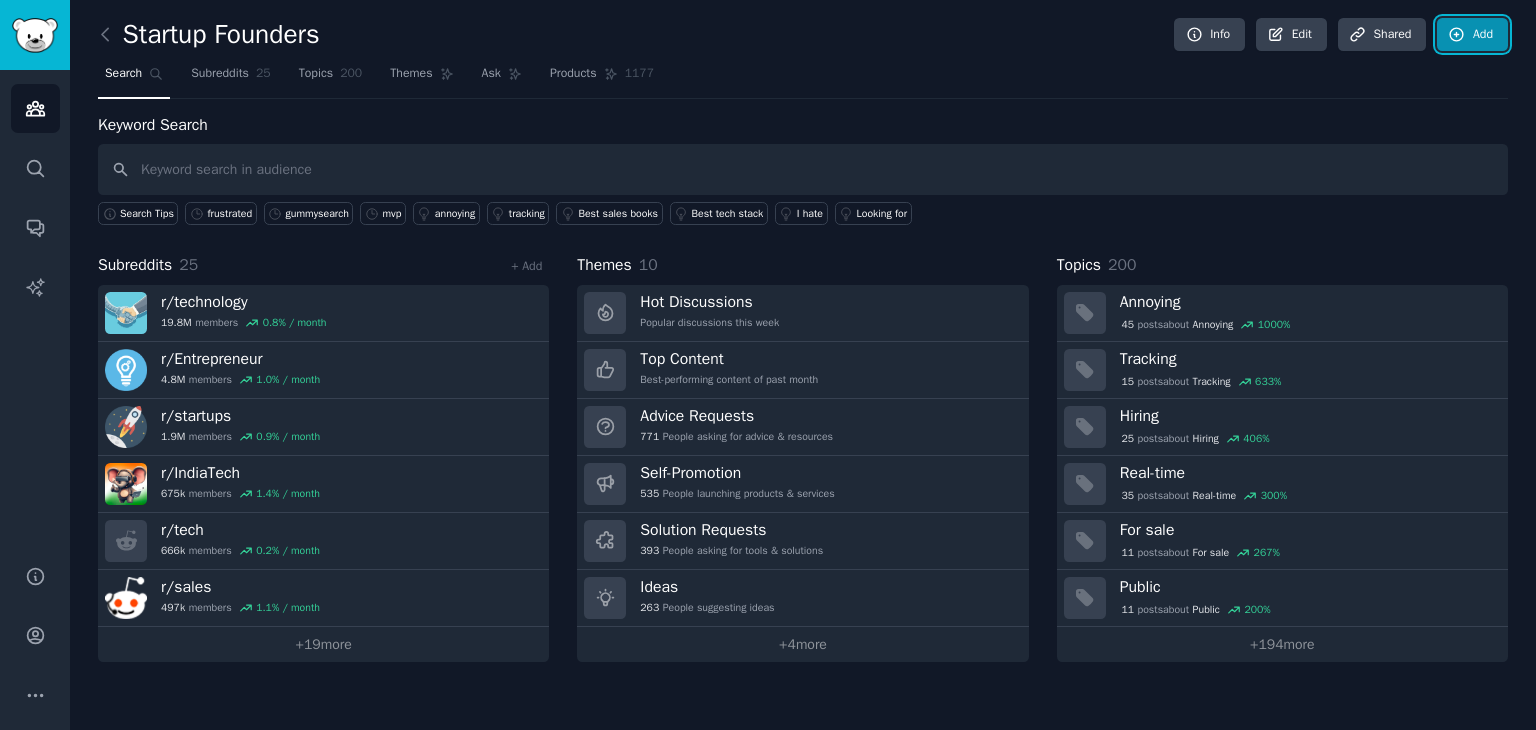click on "Add" at bounding box center (1472, 35) 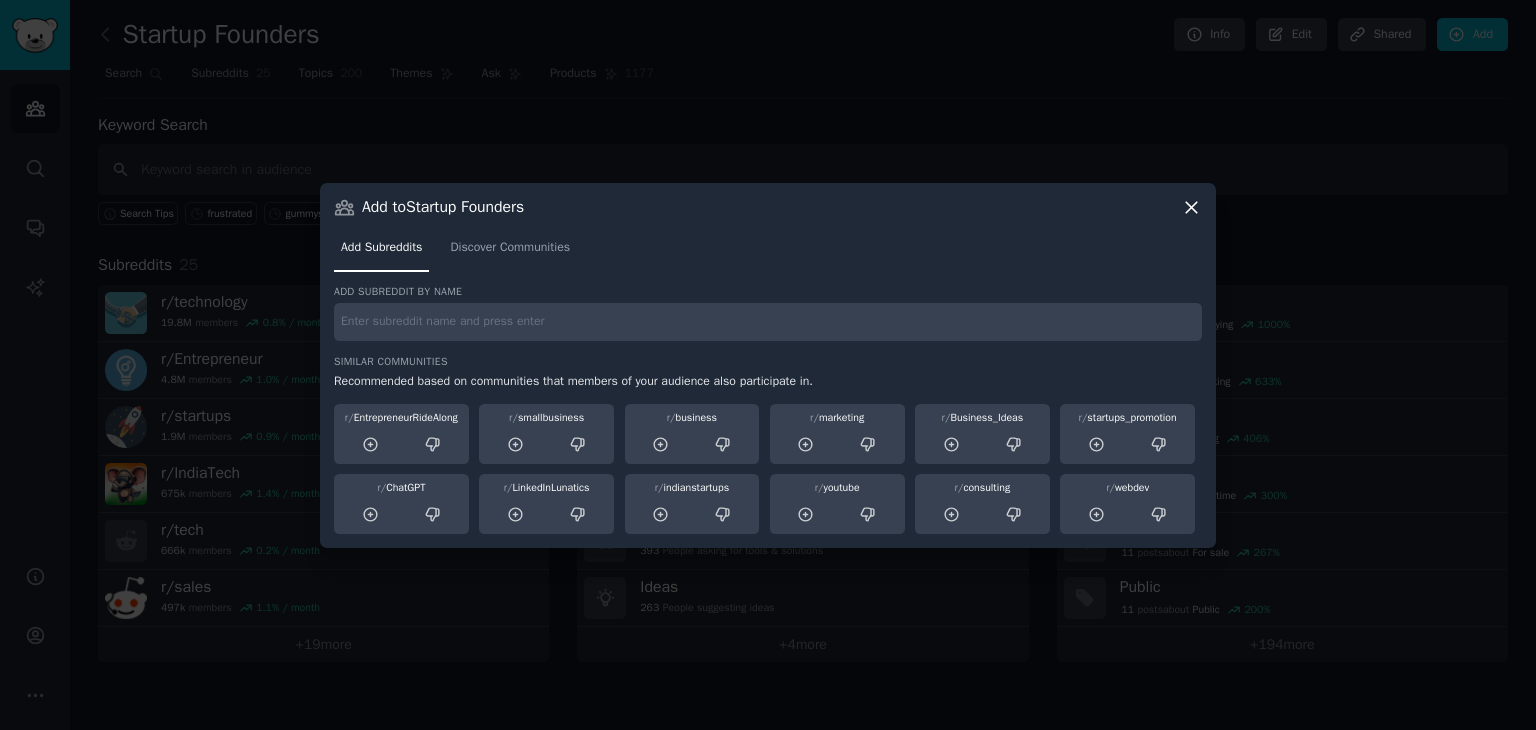 click 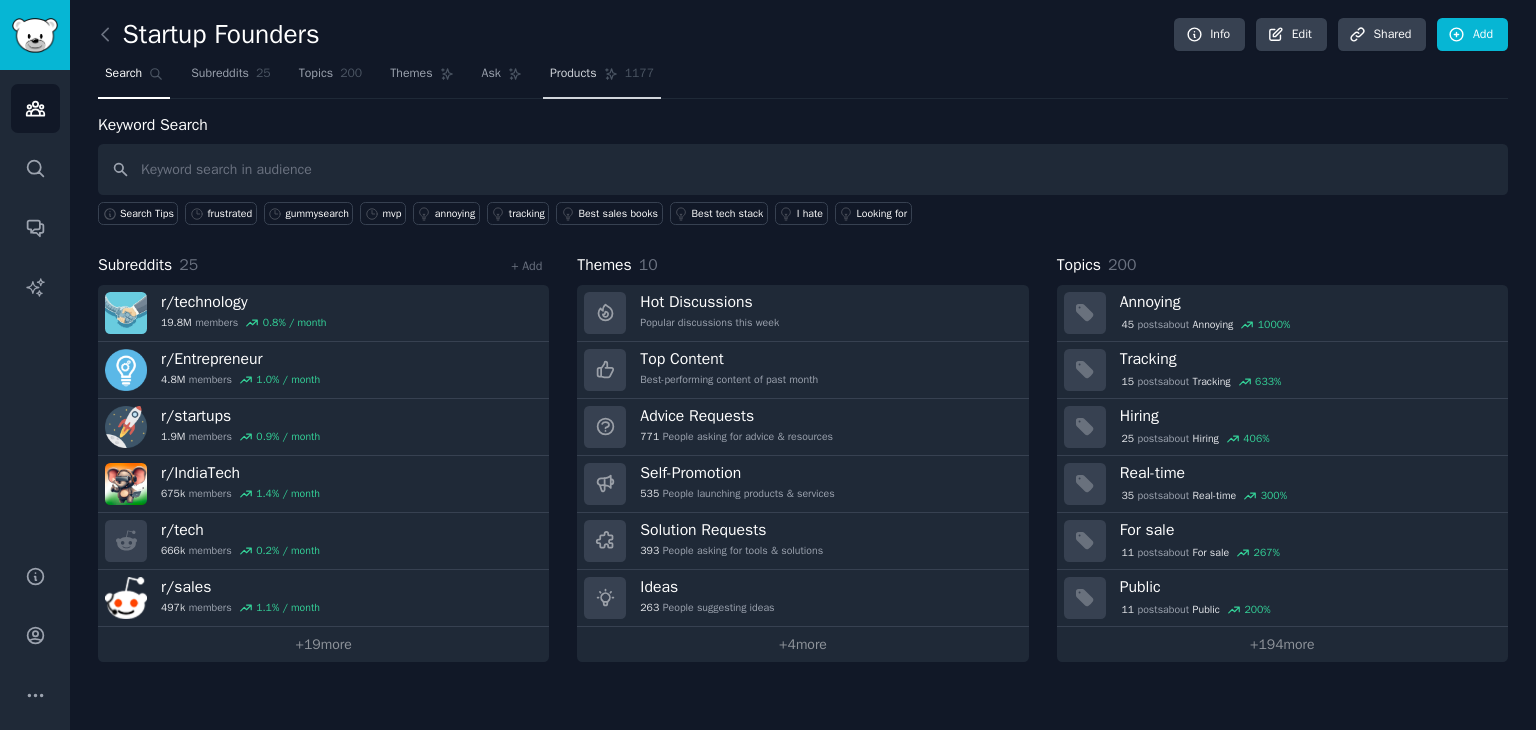 click on "Products 1177" at bounding box center [602, 78] 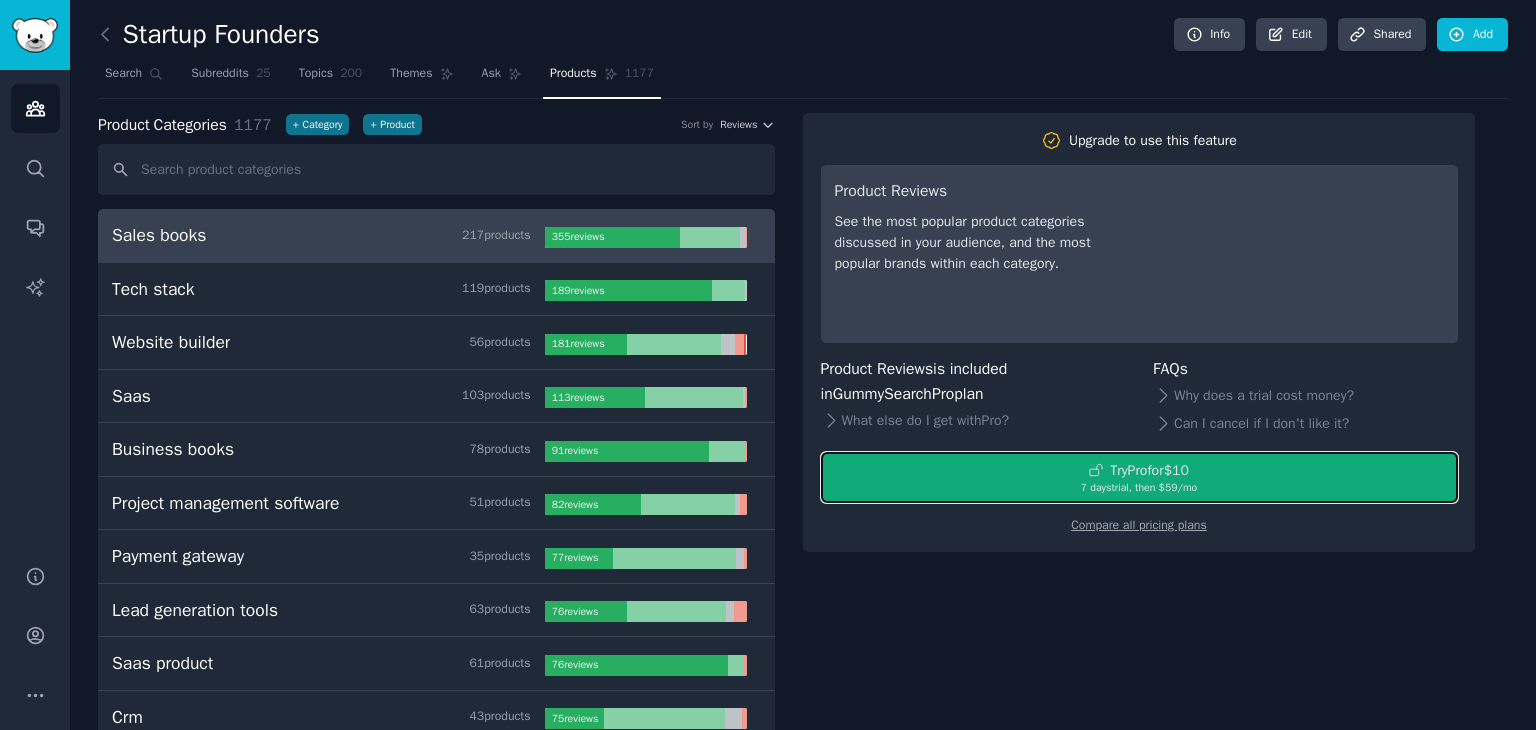 click on "Try  Pro  for  $10" at bounding box center (1149, 470) 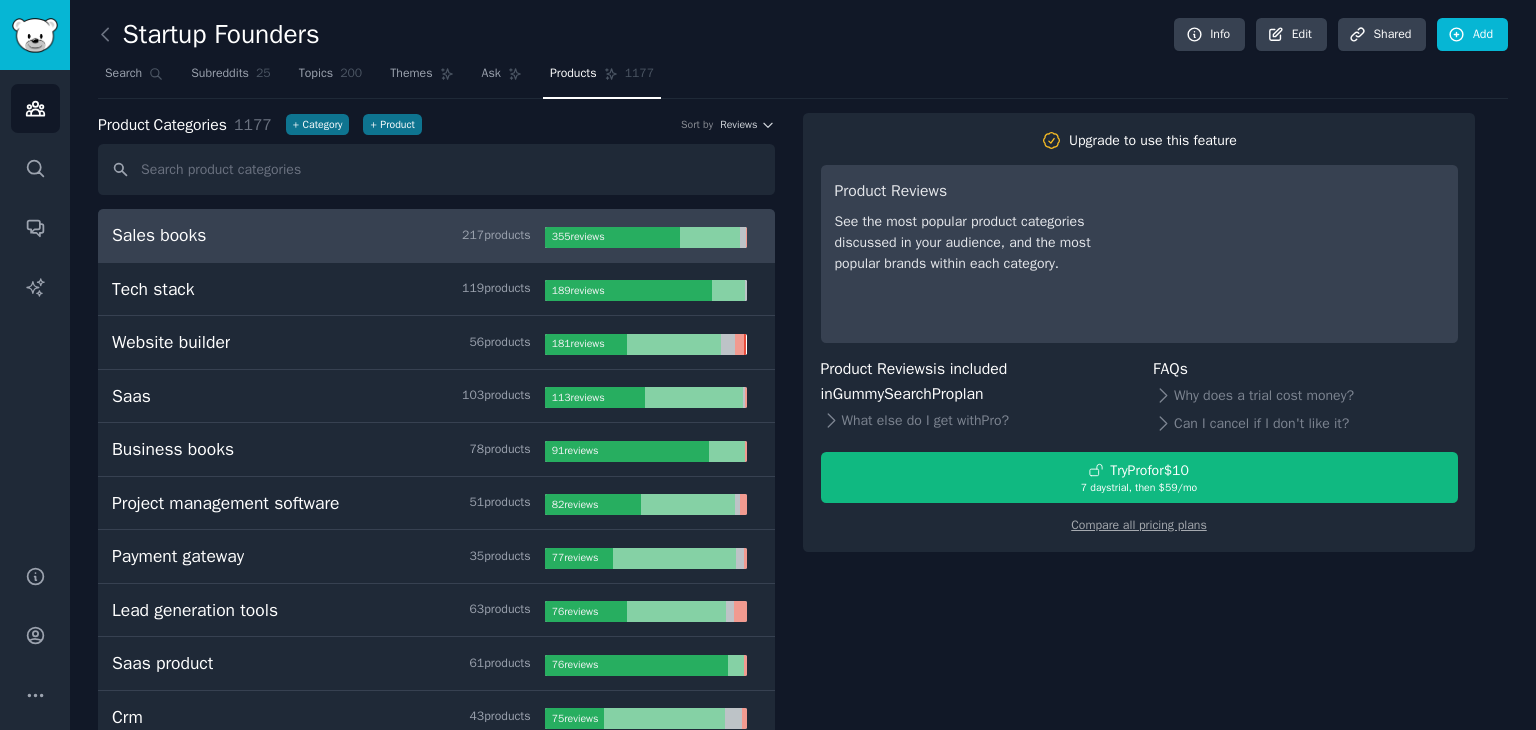 scroll, scrollTop: 0, scrollLeft: 0, axis: both 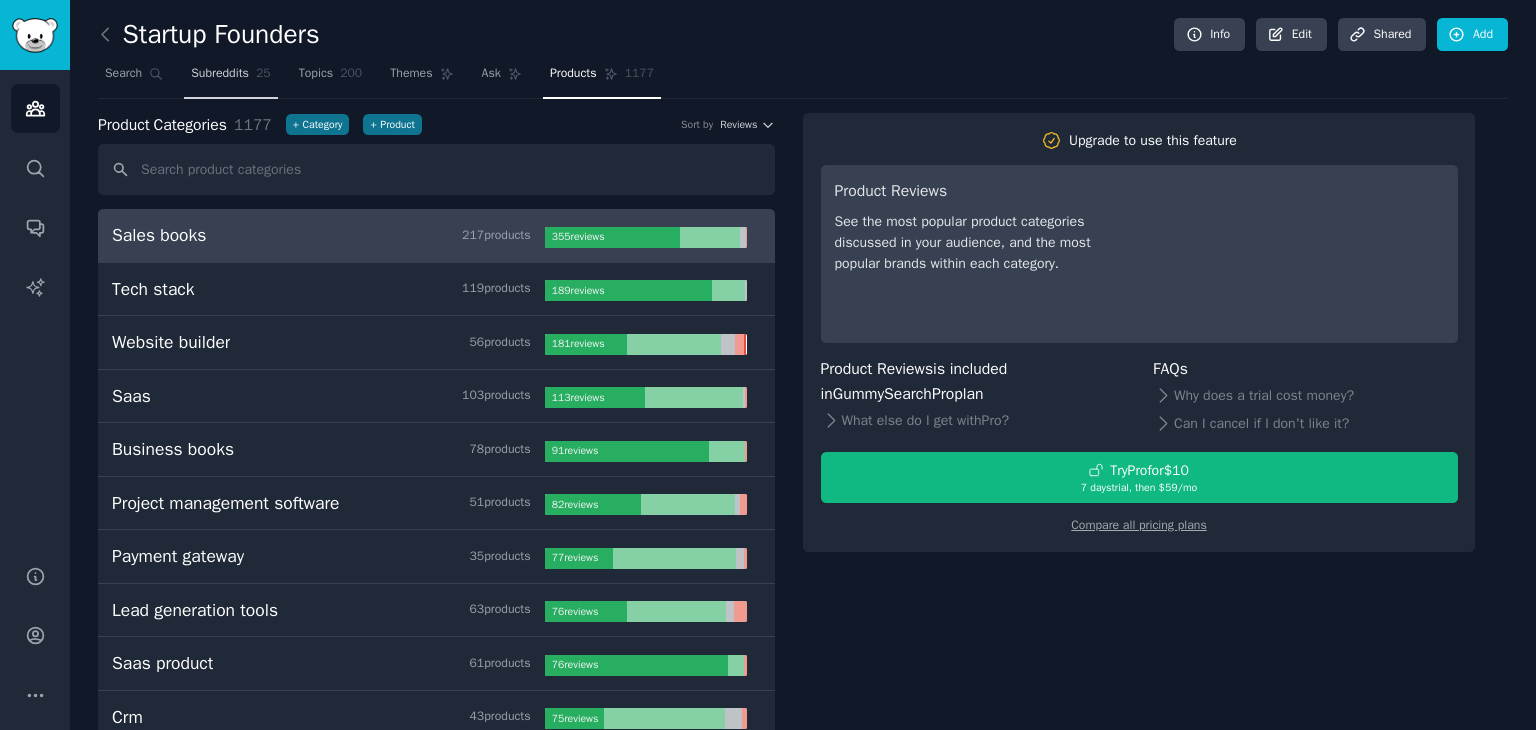 click on "Subreddits" at bounding box center [220, 74] 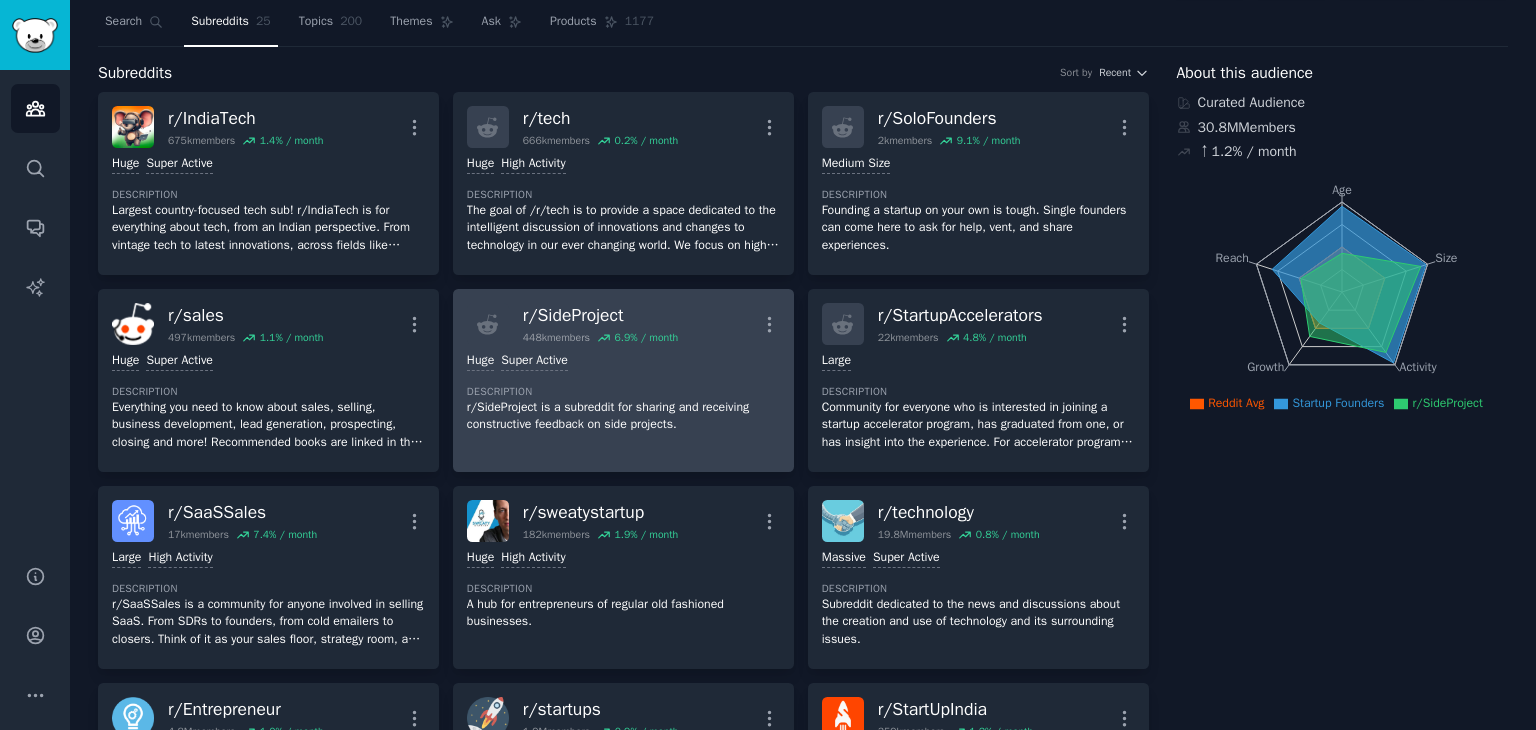 scroll, scrollTop: 0, scrollLeft: 0, axis: both 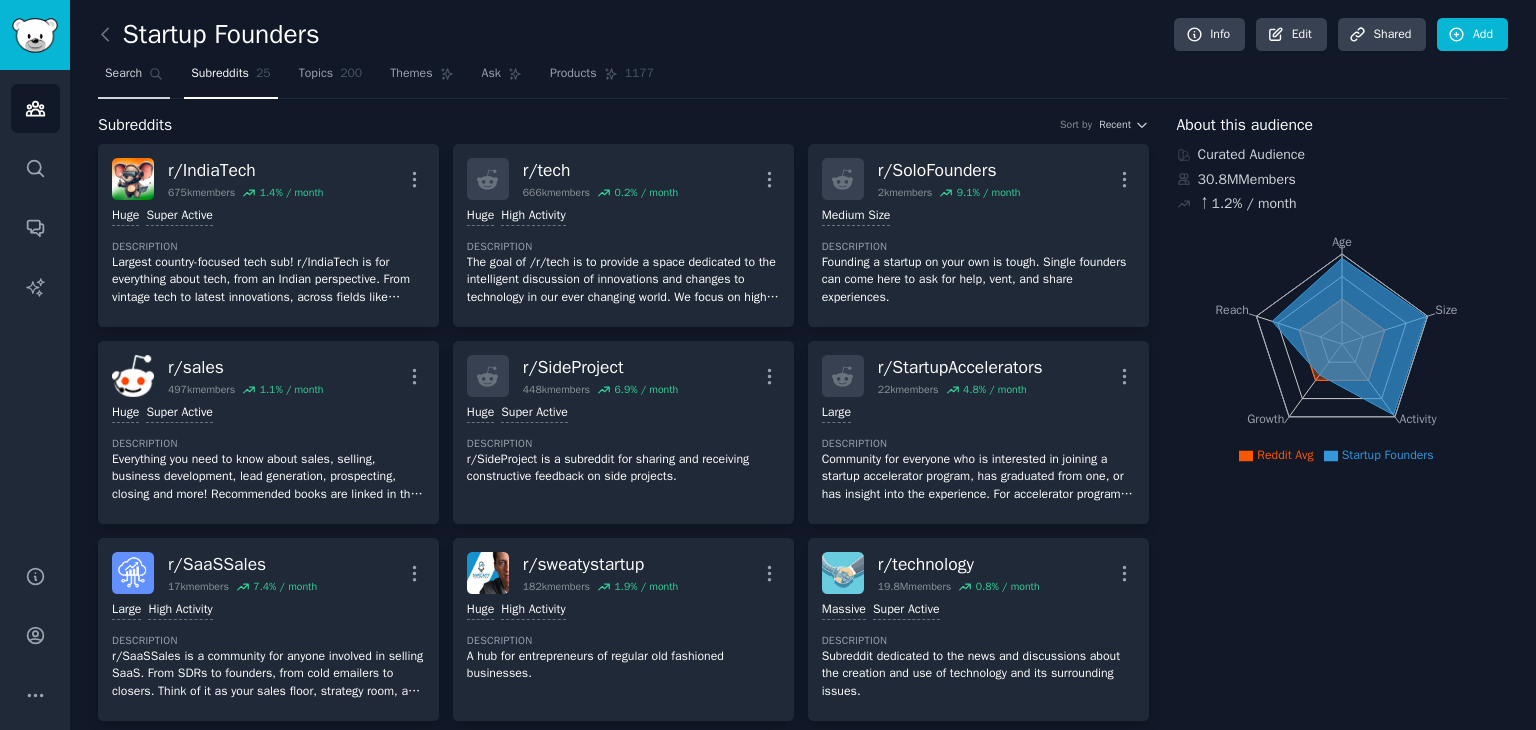 click on "Search" at bounding box center (134, 78) 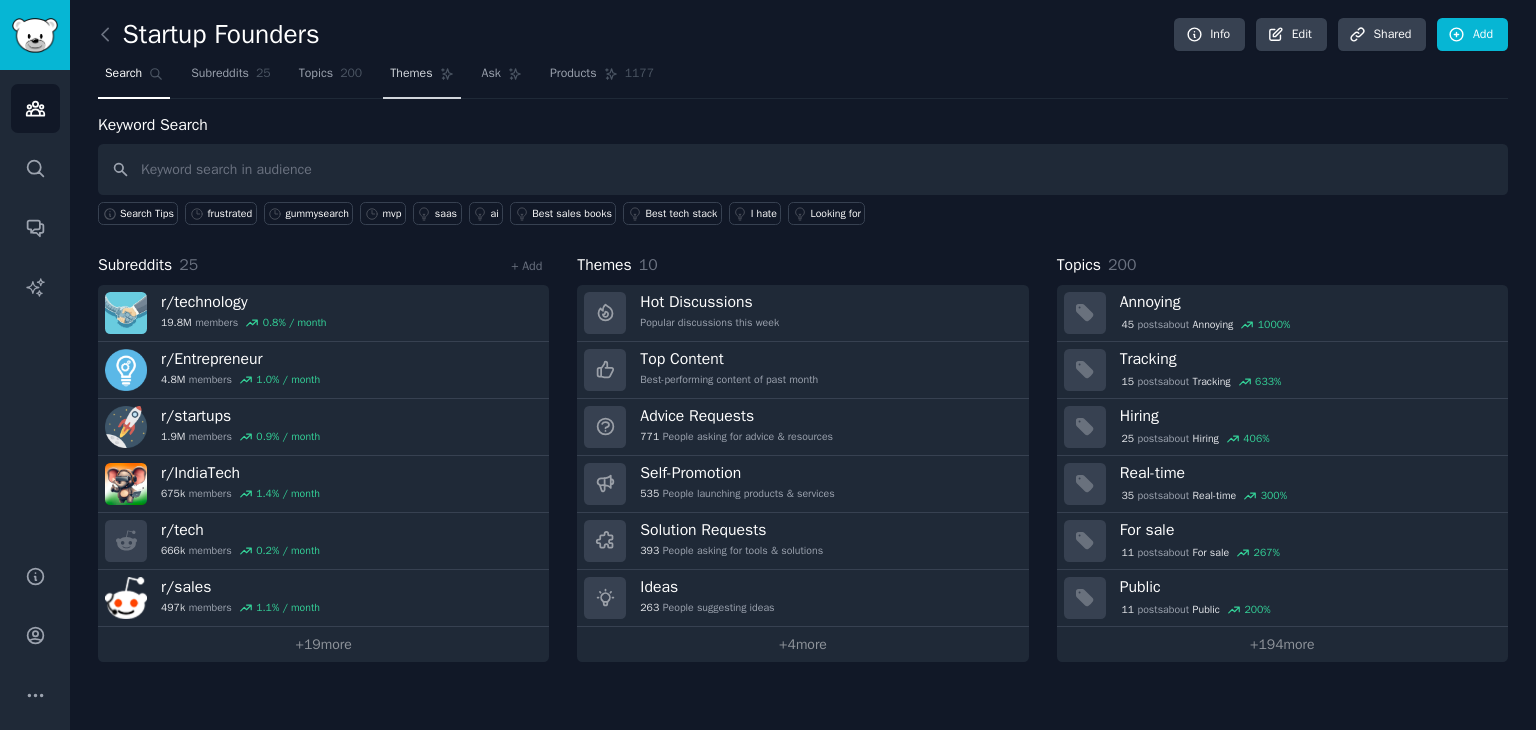 click on "Themes" at bounding box center [411, 74] 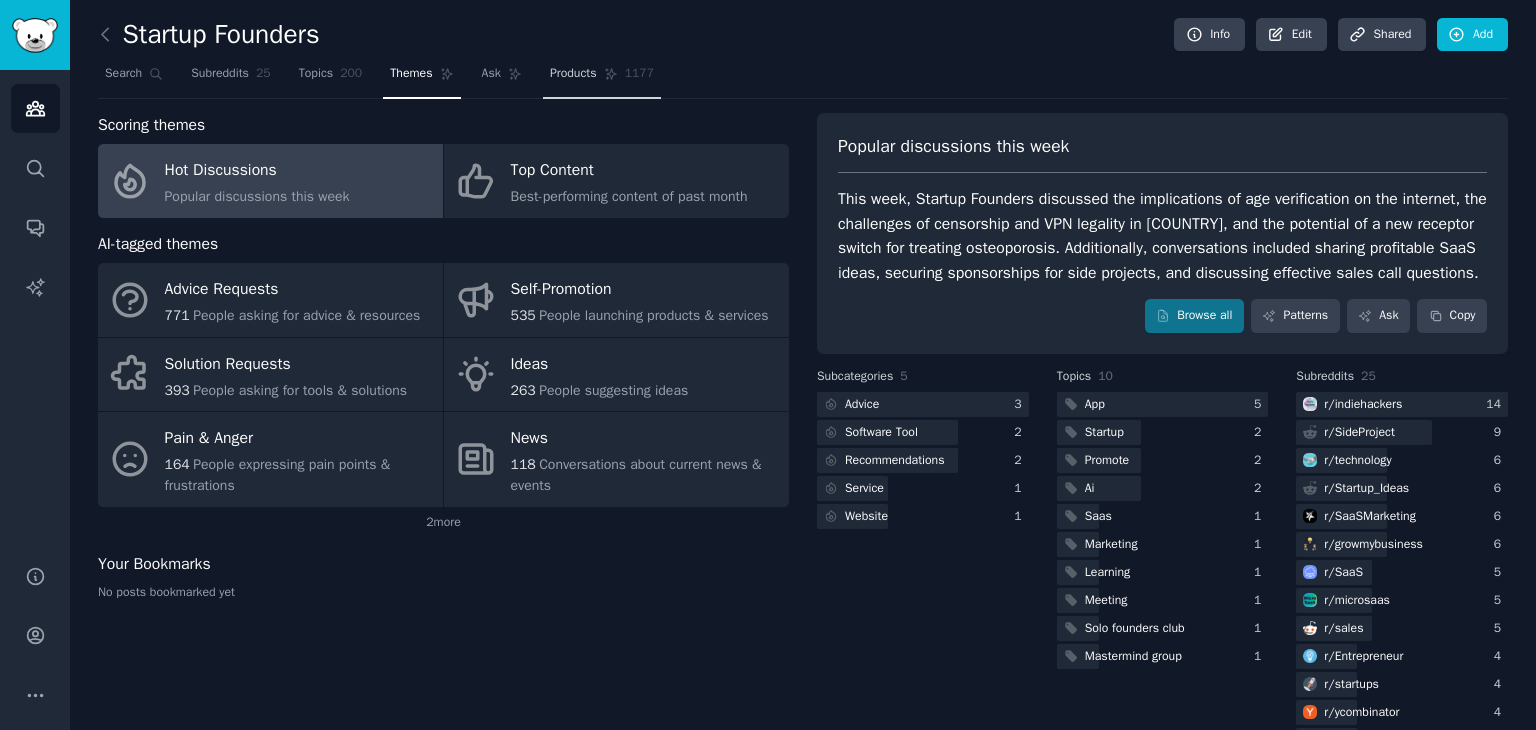 click on "Products 1177" at bounding box center (602, 78) 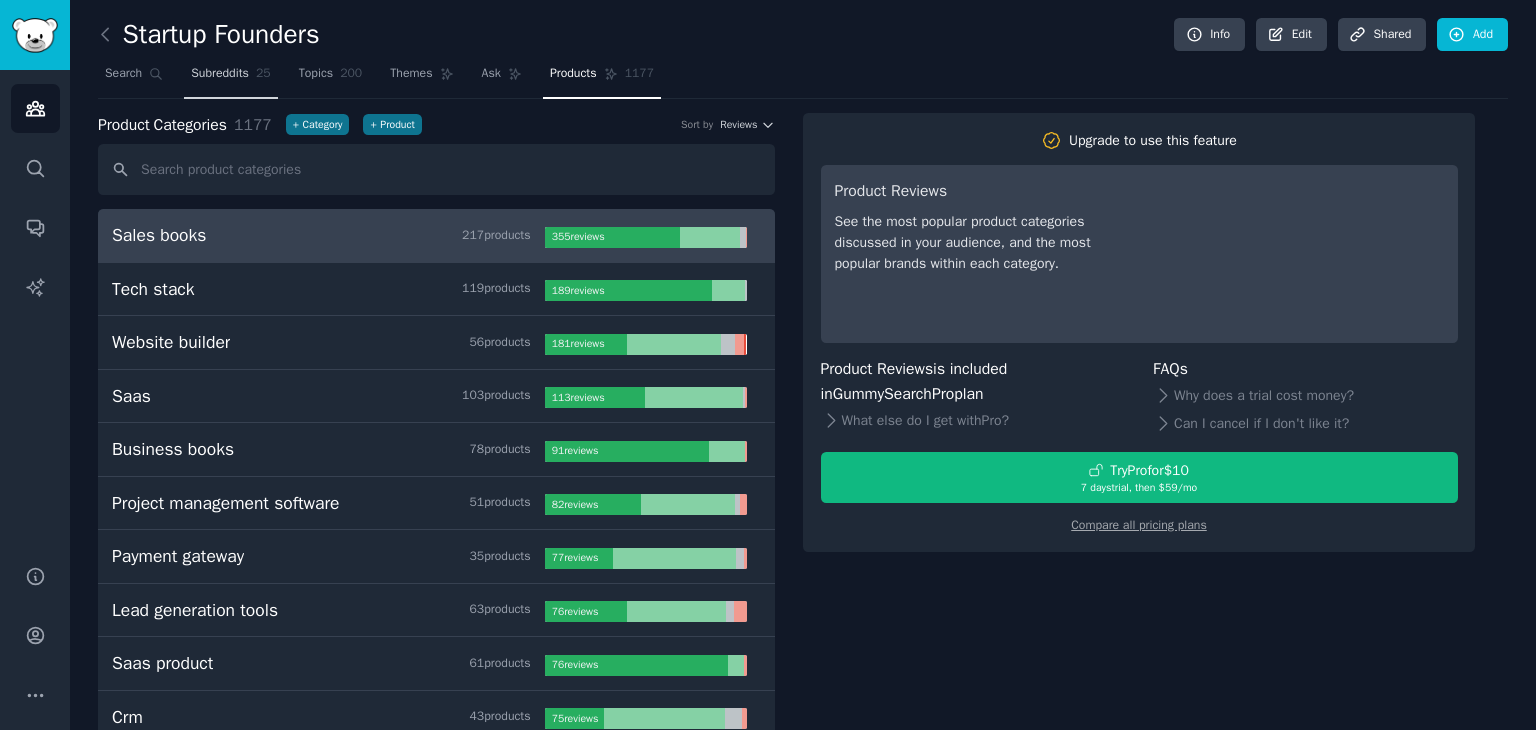 click on "Subreddits 25" at bounding box center (230, 78) 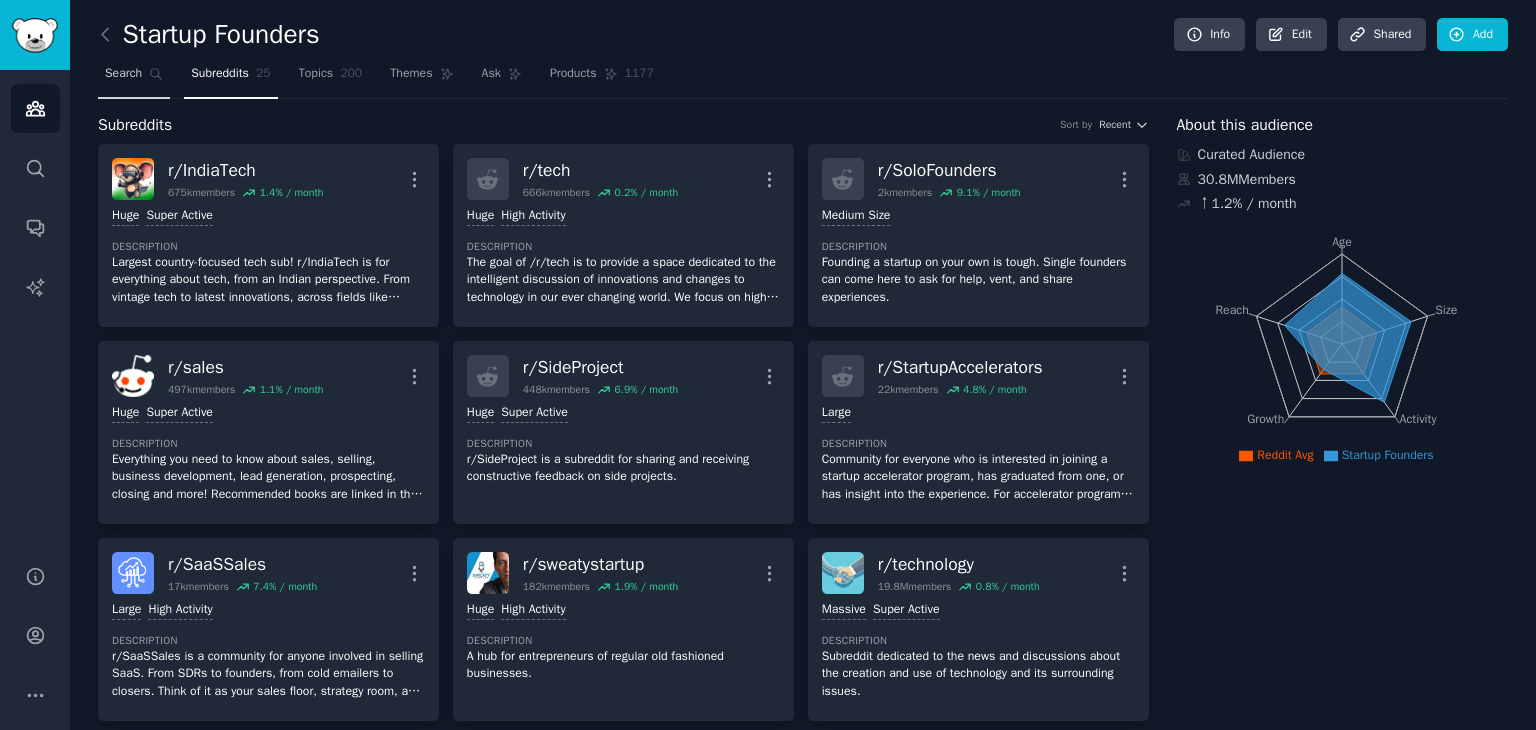 click on "Search" at bounding box center (123, 74) 